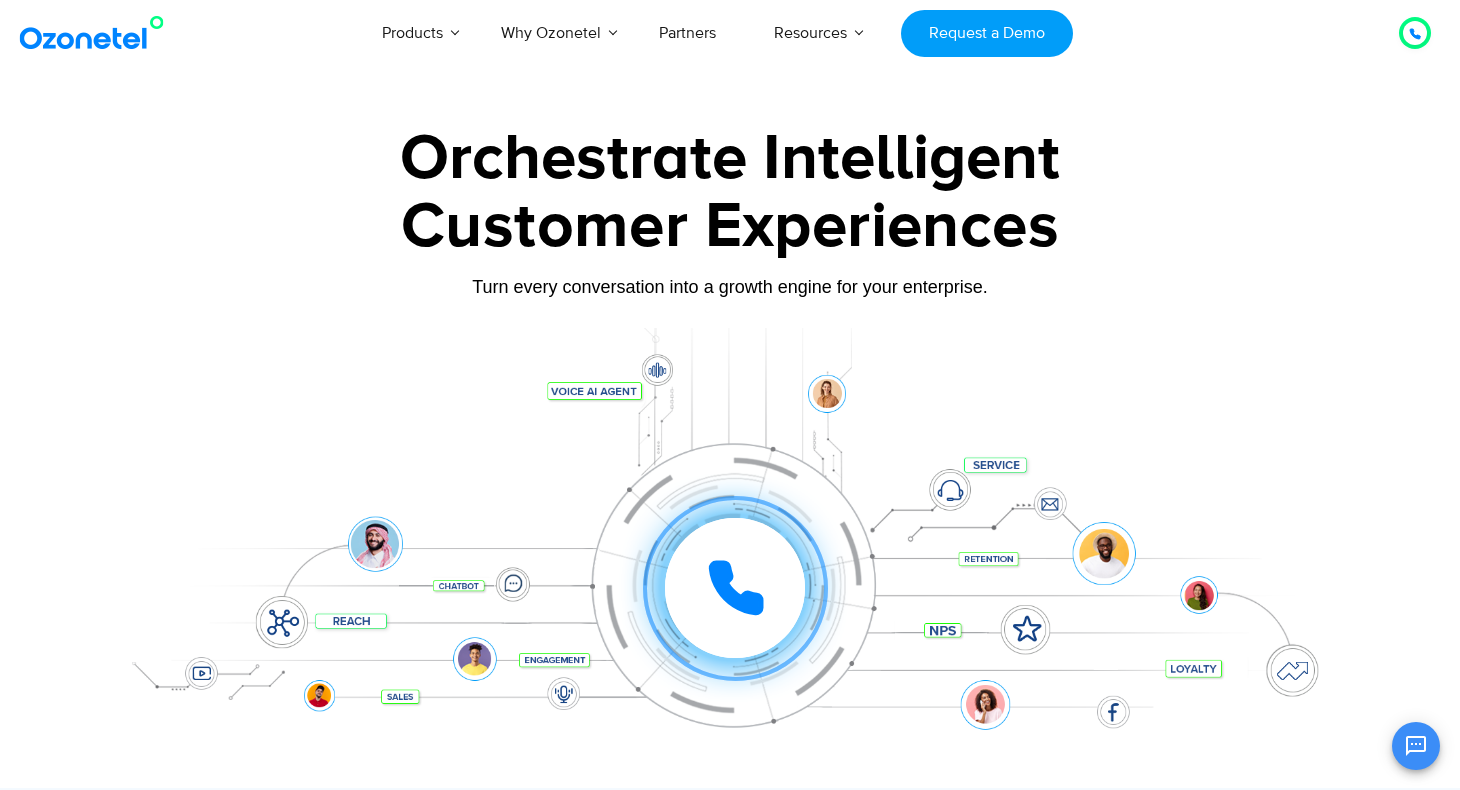 scroll, scrollTop: 0, scrollLeft: 0, axis: both 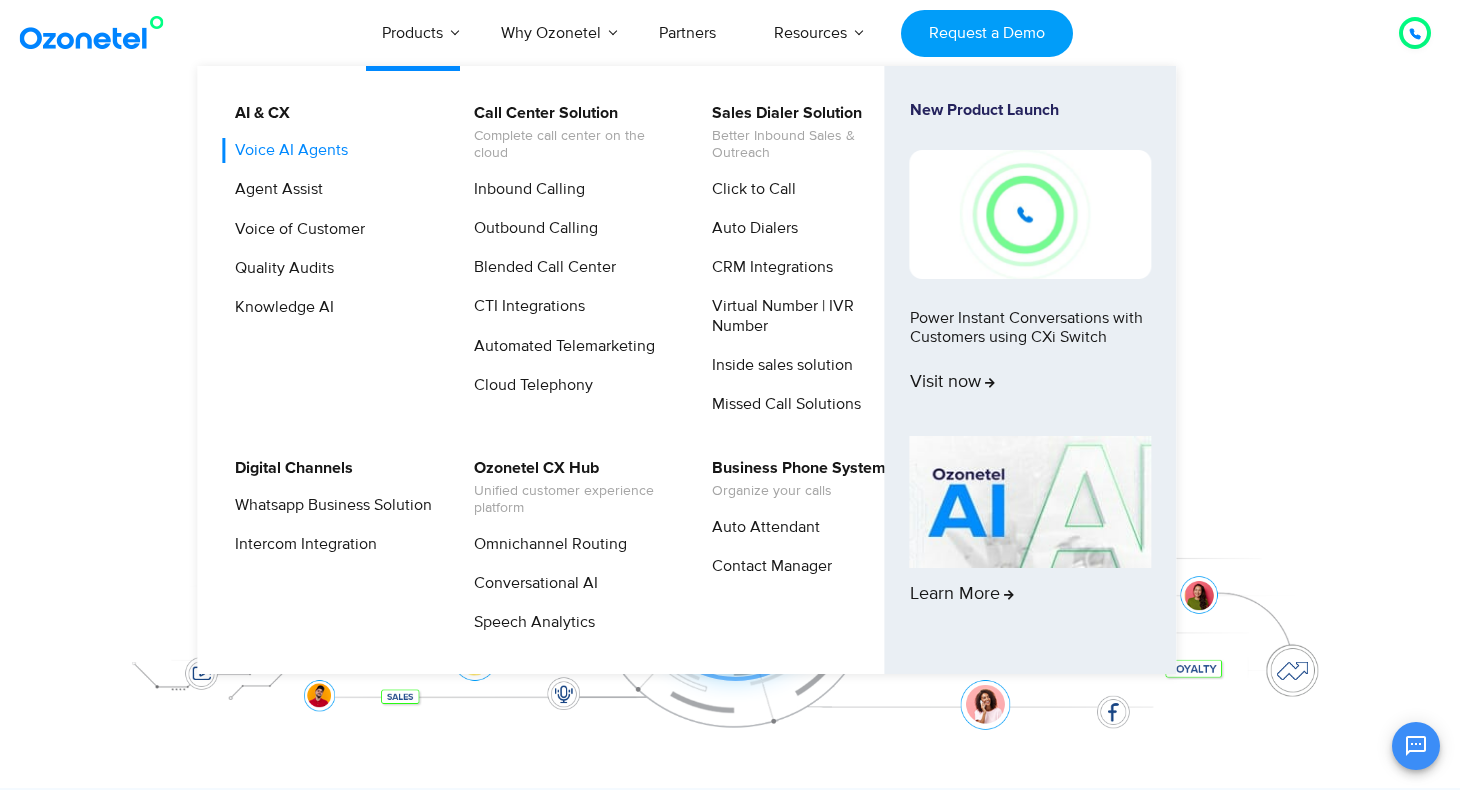 click on "Voice AI Agents" at bounding box center (286, 150) 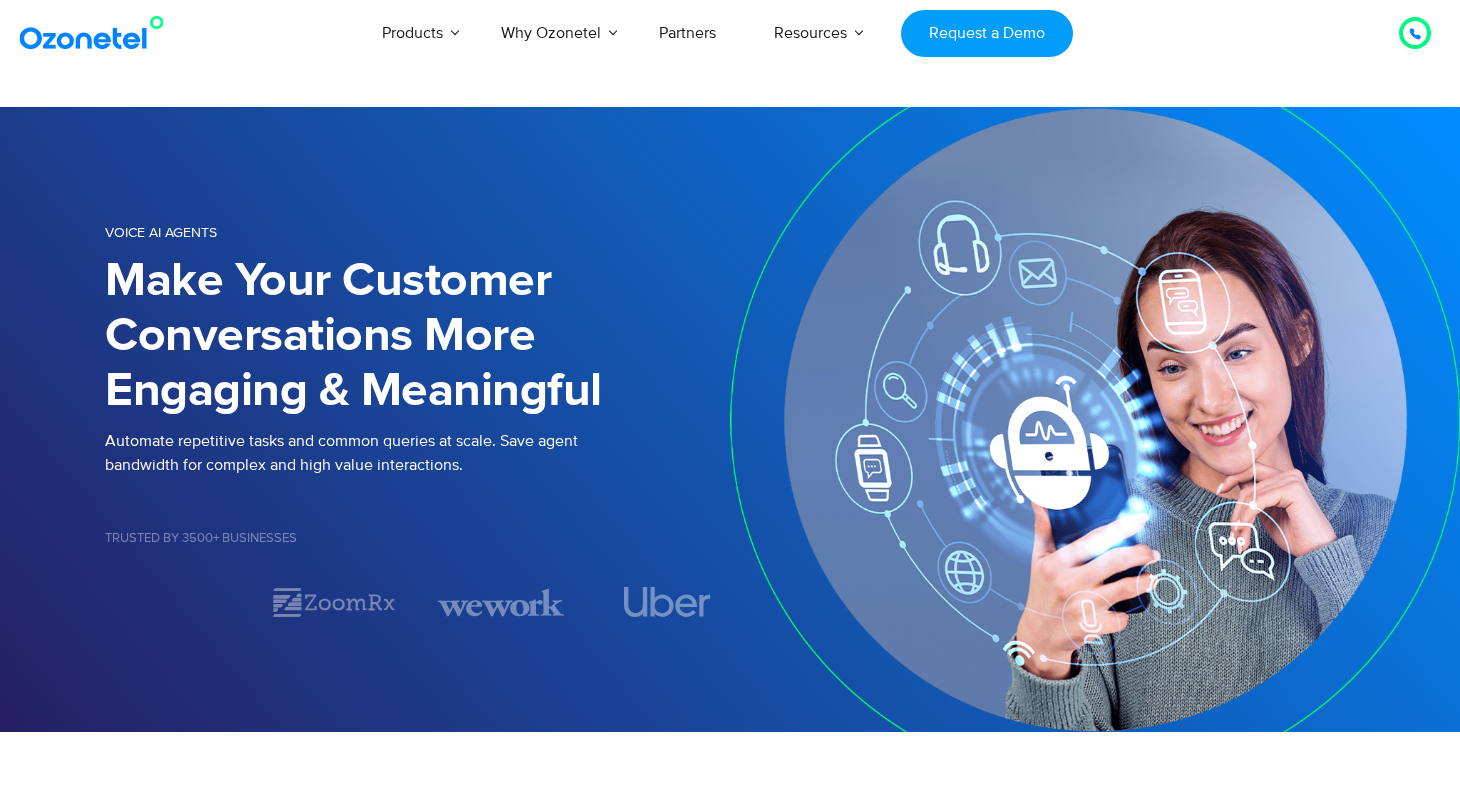scroll, scrollTop: 0, scrollLeft: 0, axis: both 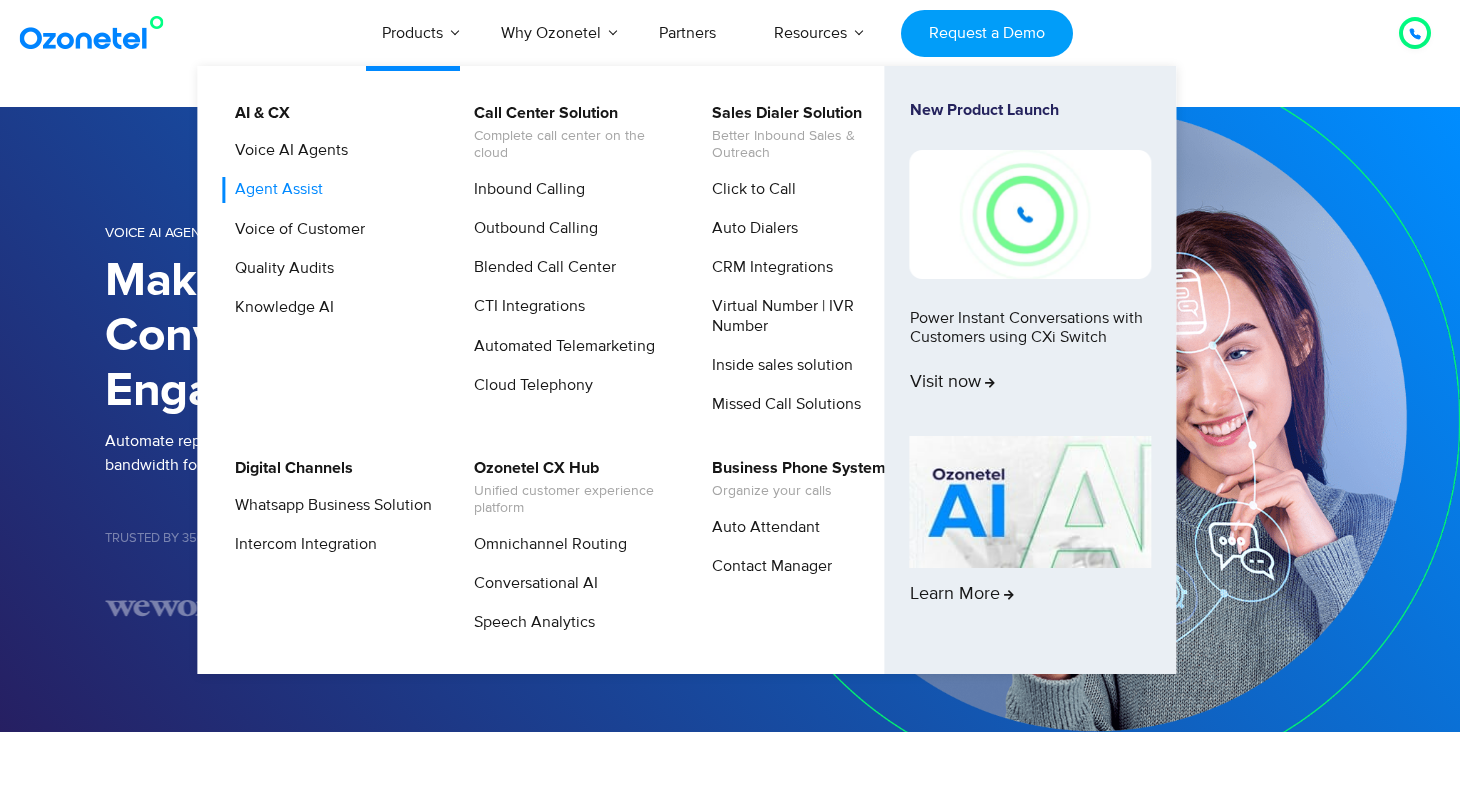 click on "Agent Assist" at bounding box center (274, 189) 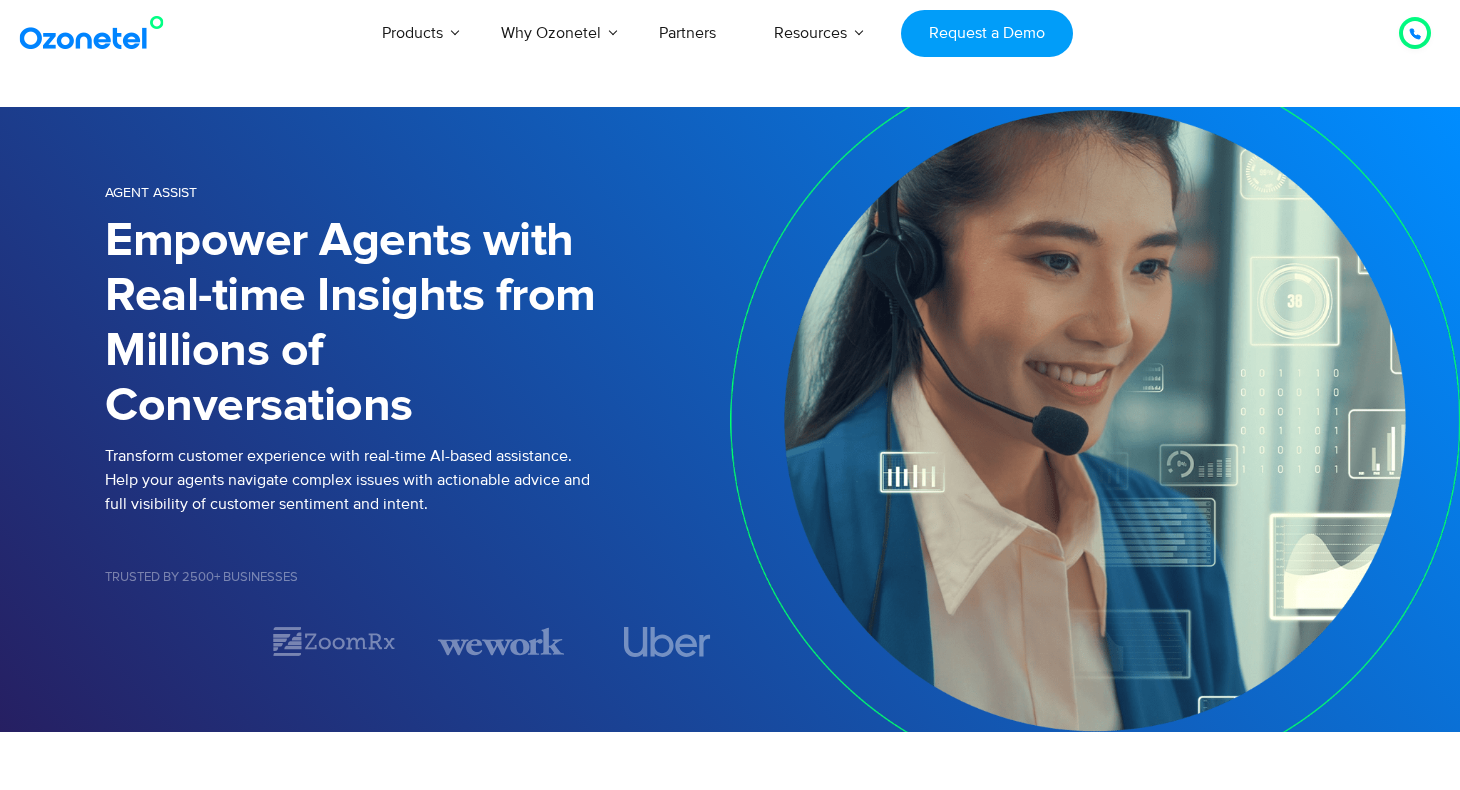 scroll, scrollTop: 0, scrollLeft: 0, axis: both 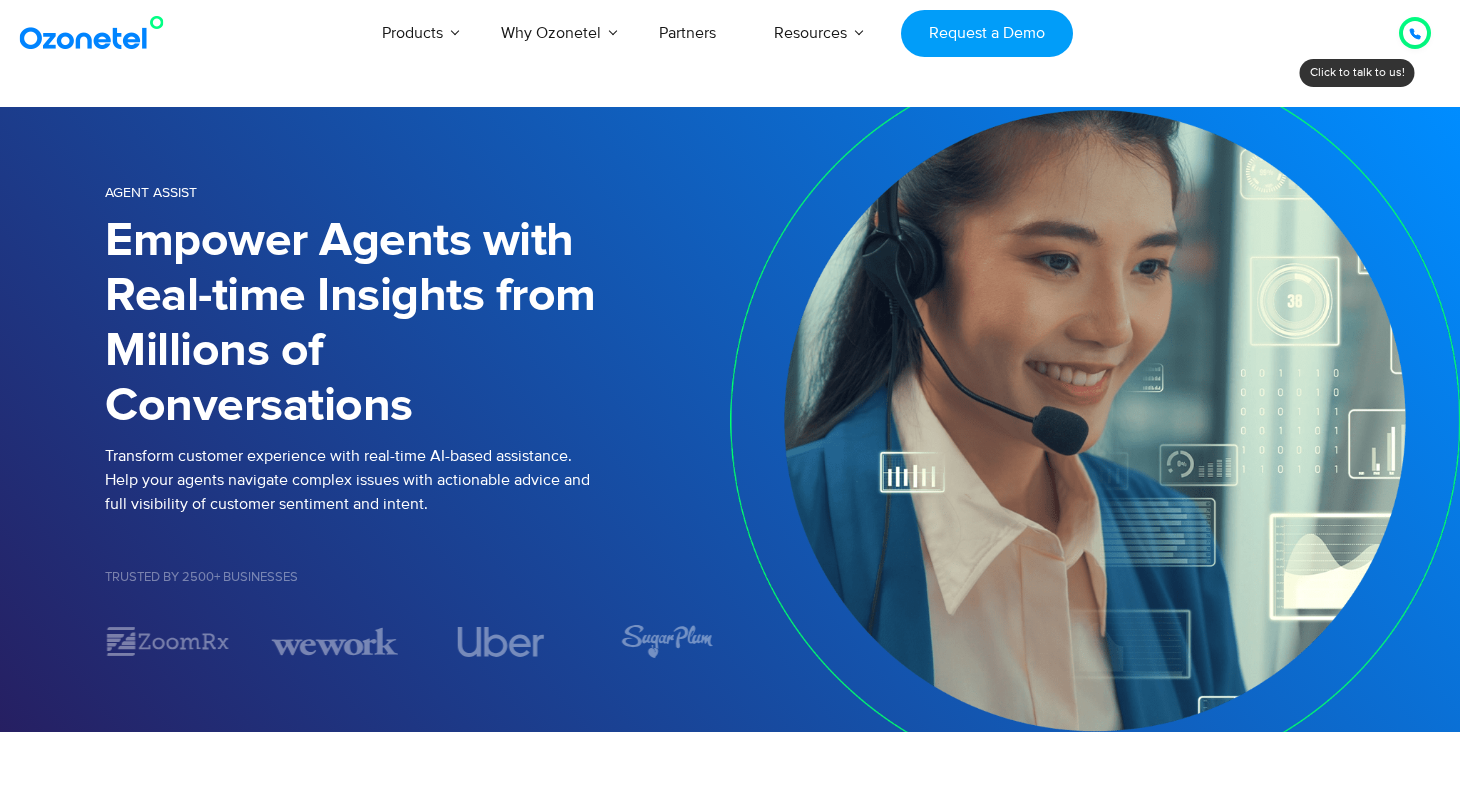 click at bounding box center (96, 33) 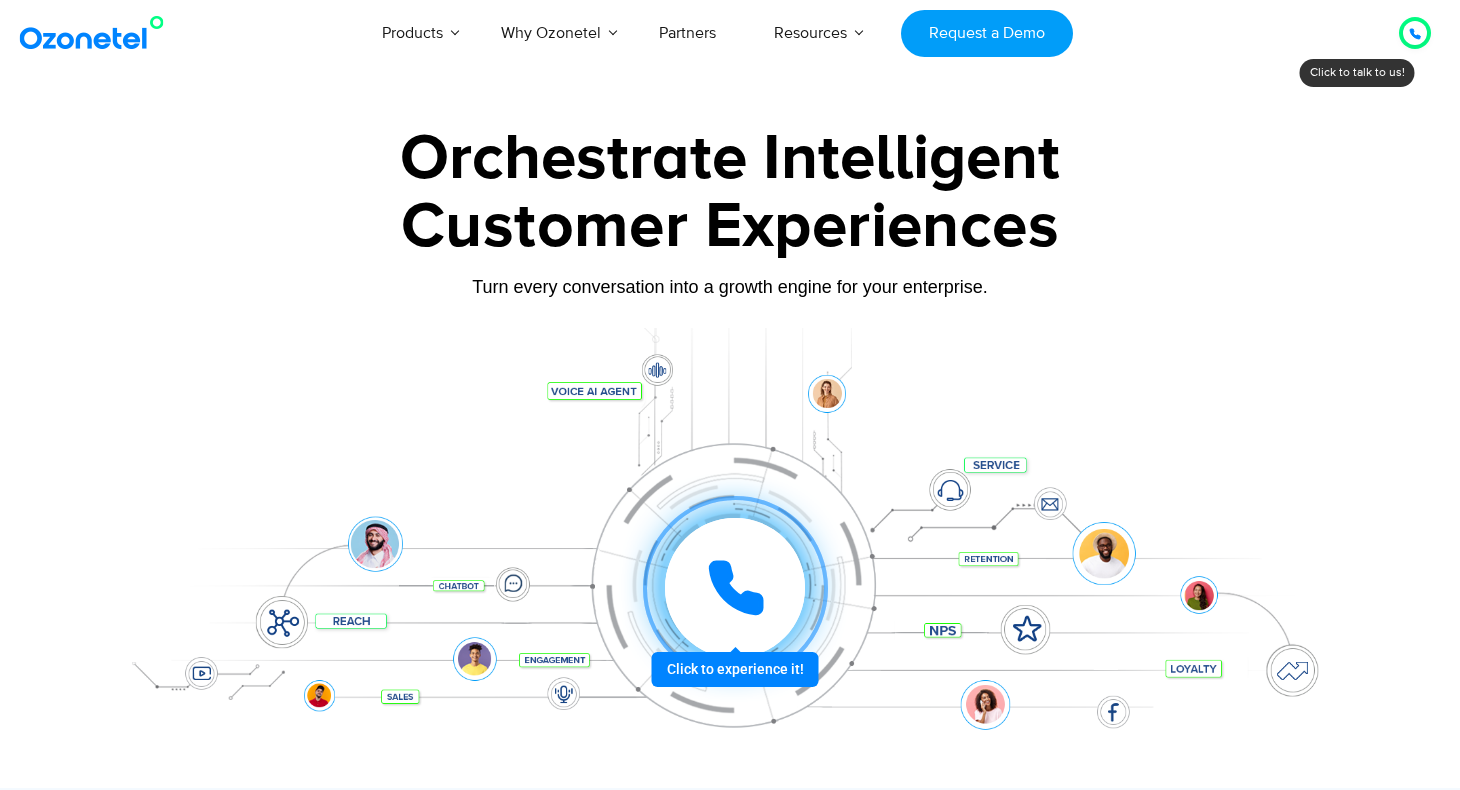 scroll, scrollTop: 0, scrollLeft: 0, axis: both 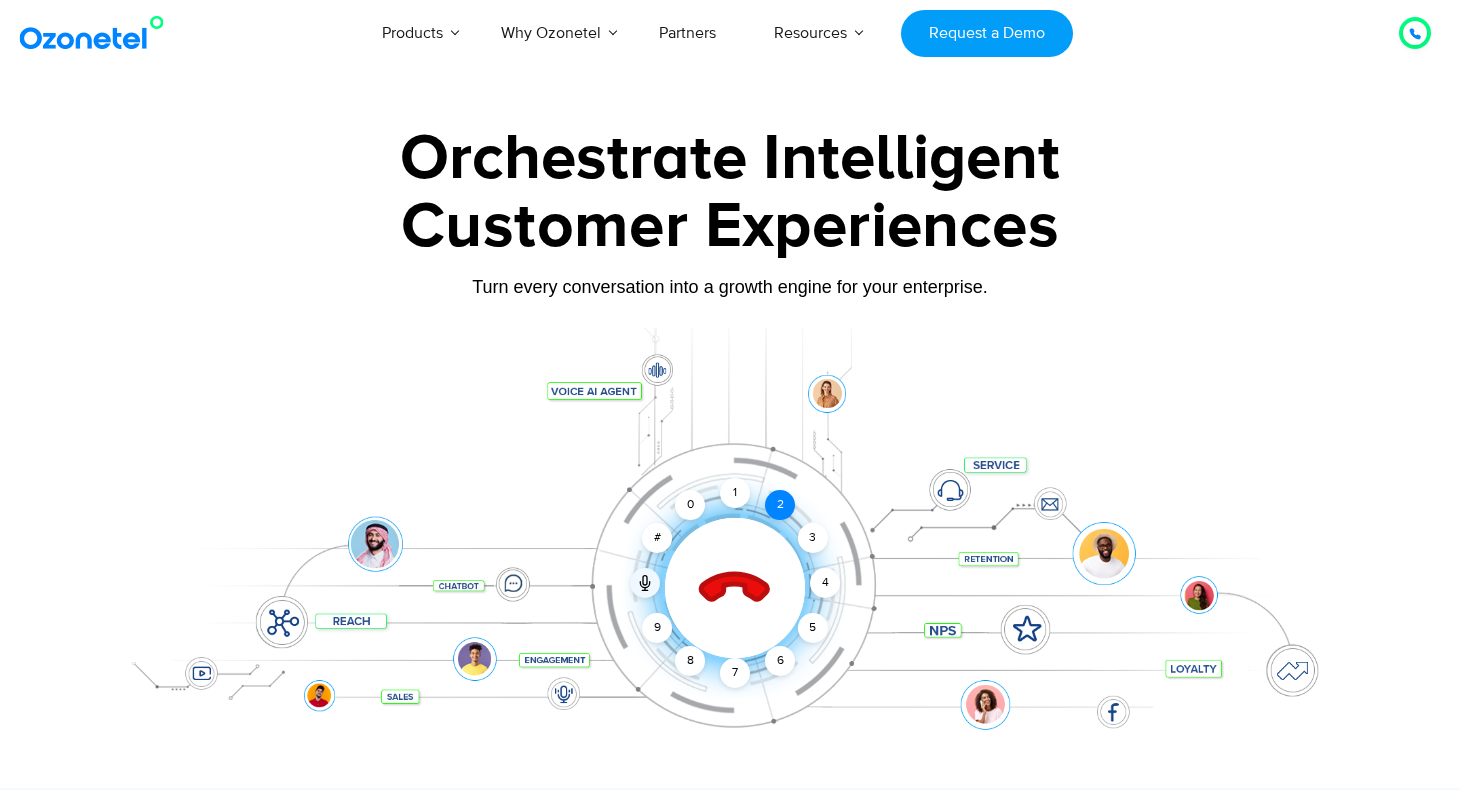 click on "2" at bounding box center (780, 505) 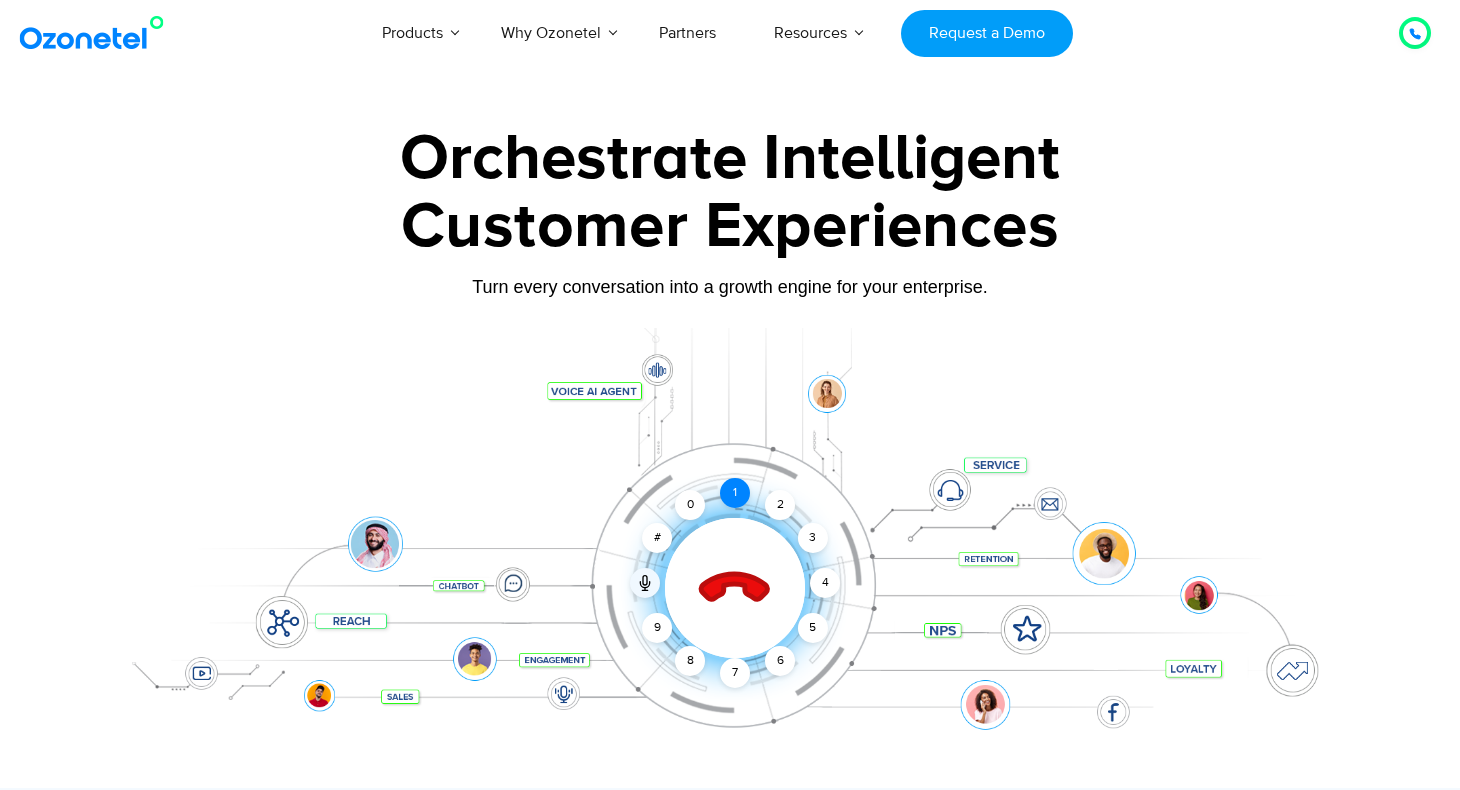 click on "1" at bounding box center (735, 493) 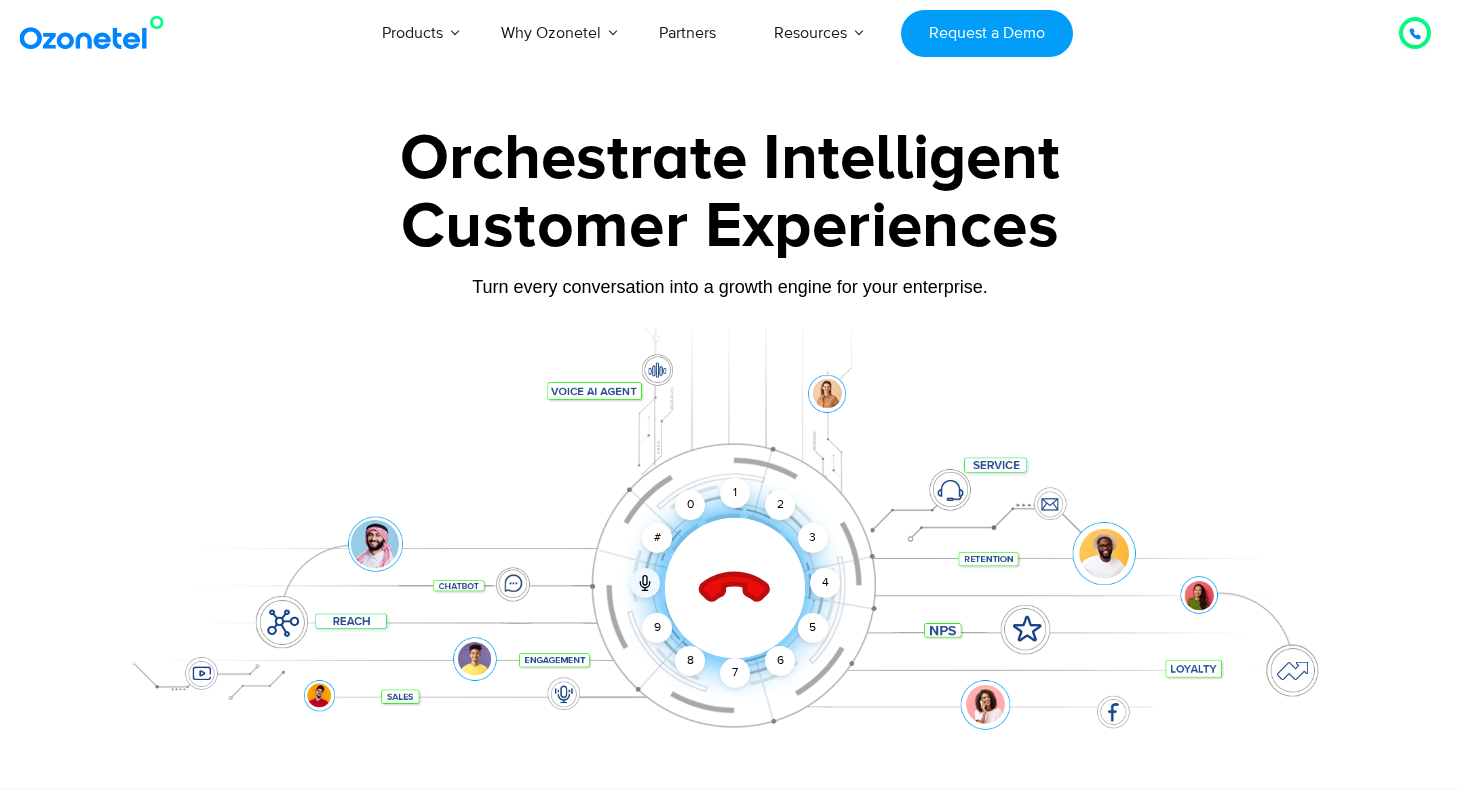 click 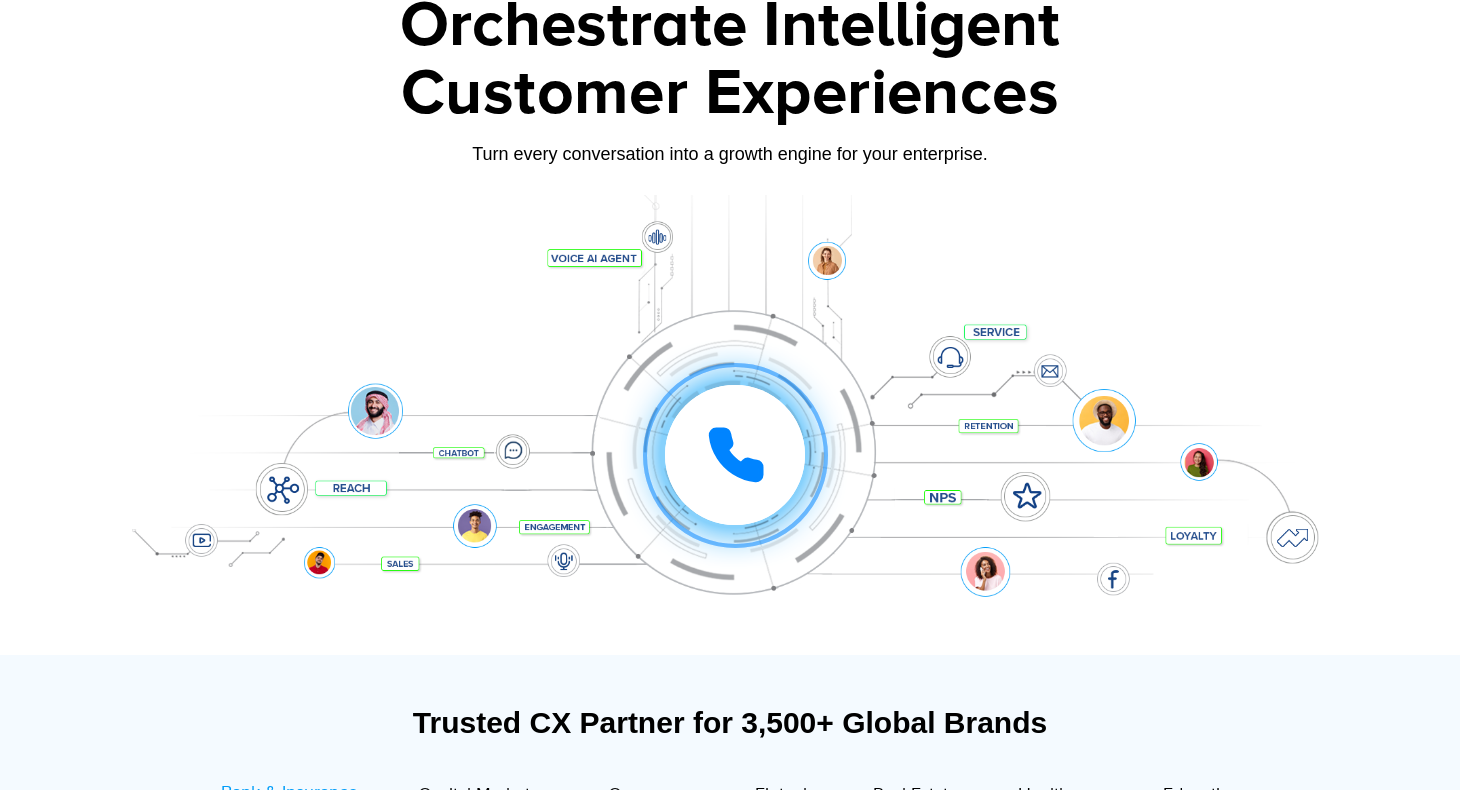 scroll, scrollTop: 0, scrollLeft: 0, axis: both 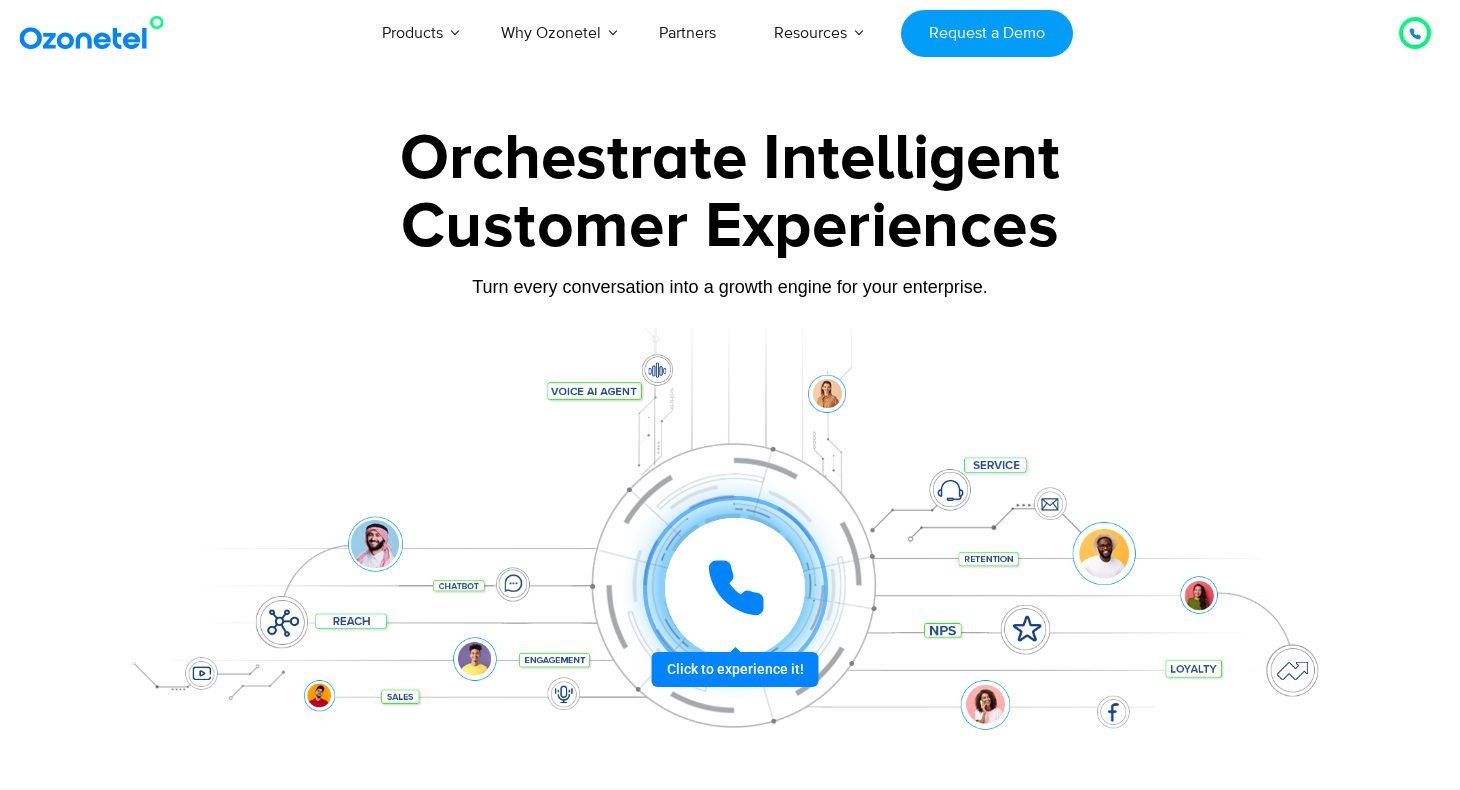click 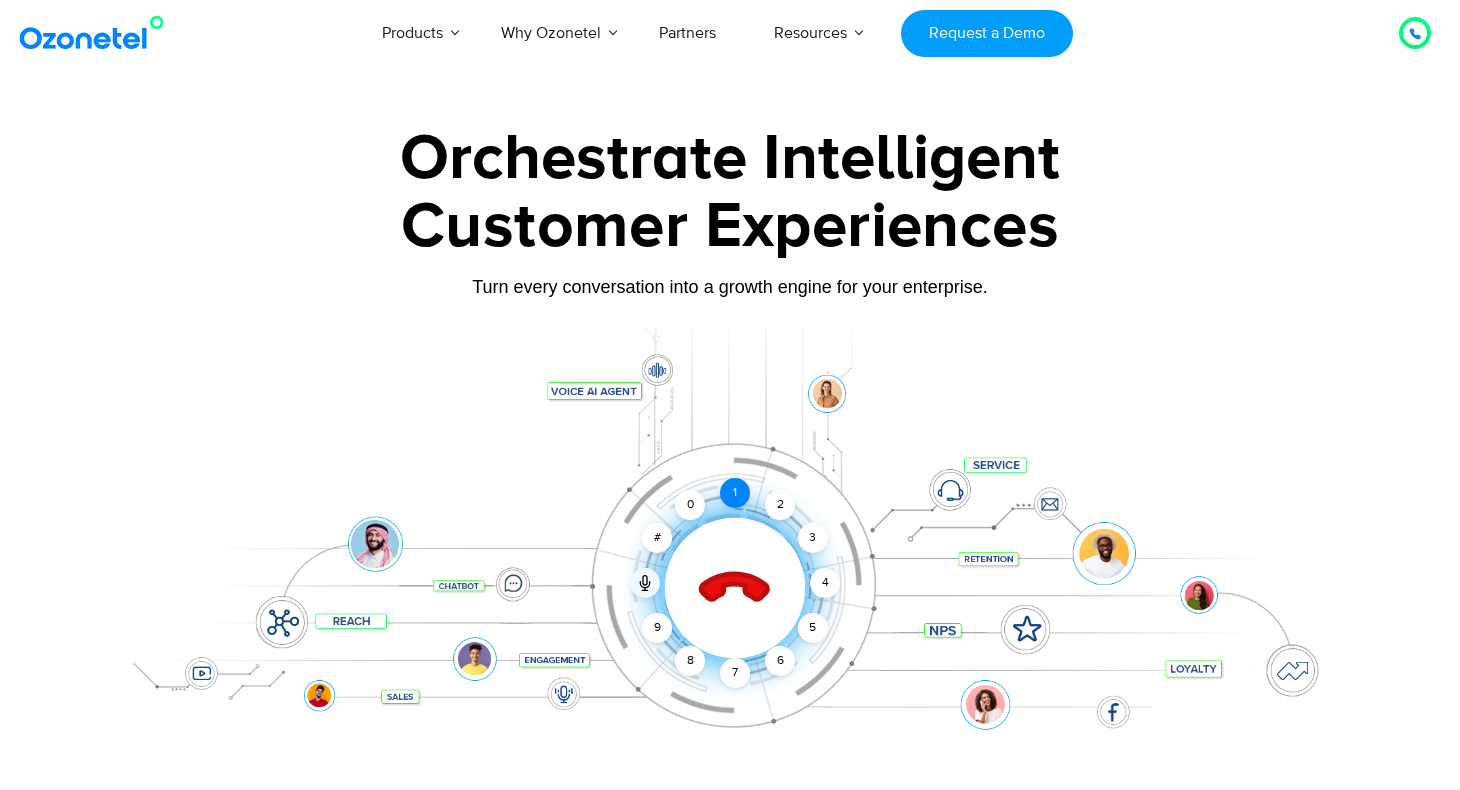 click on "1" at bounding box center [735, 493] 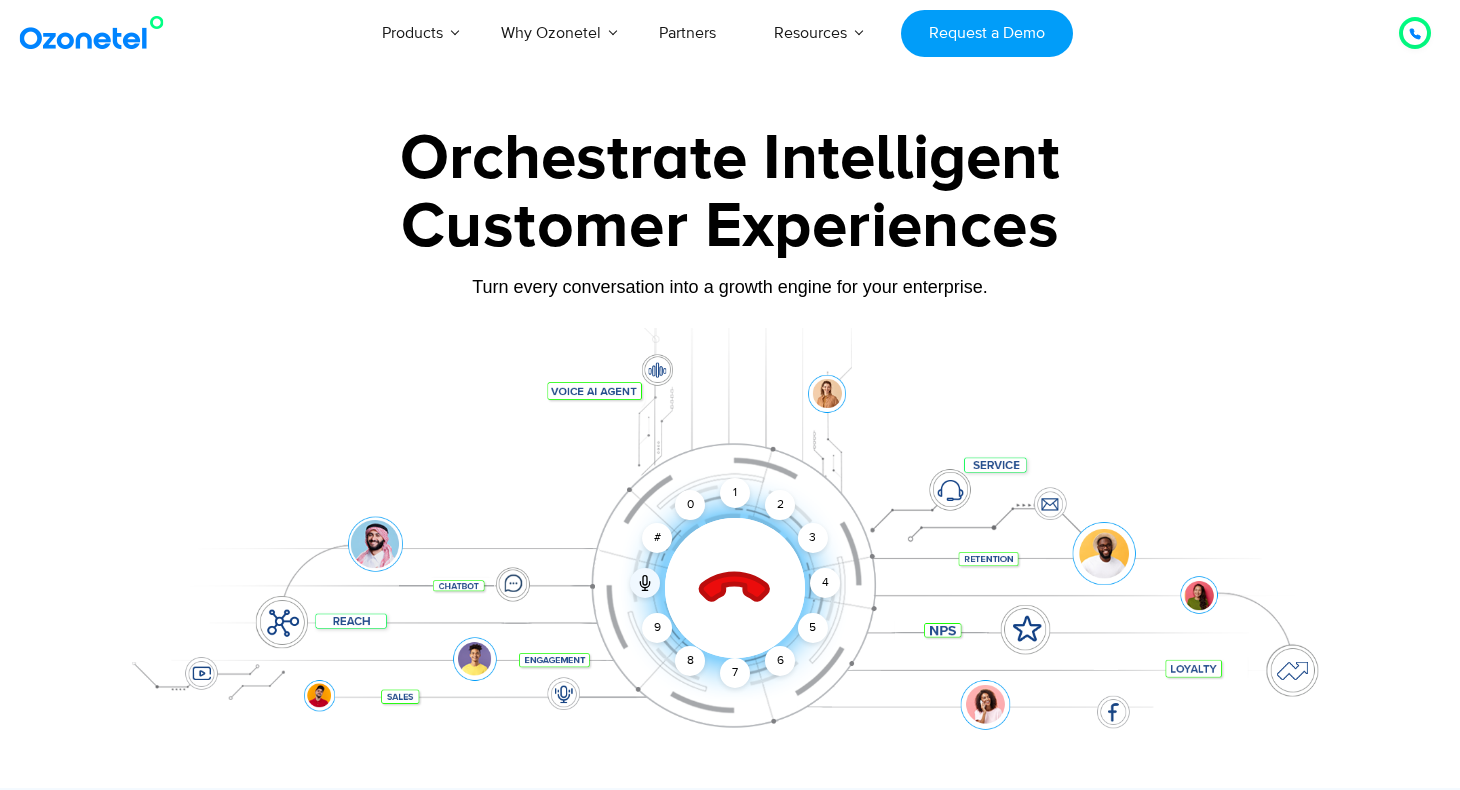 click 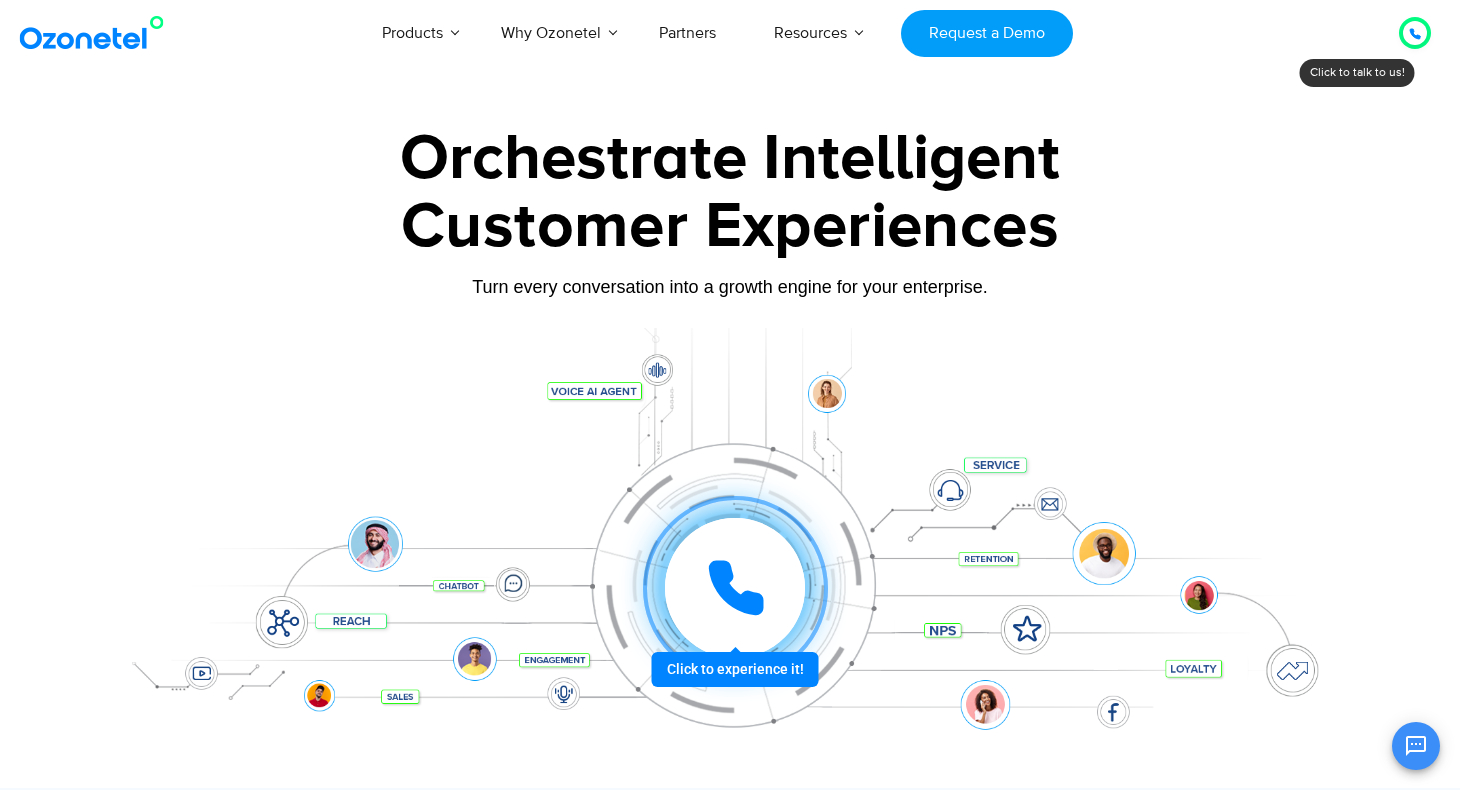 scroll, scrollTop: 0, scrollLeft: 0, axis: both 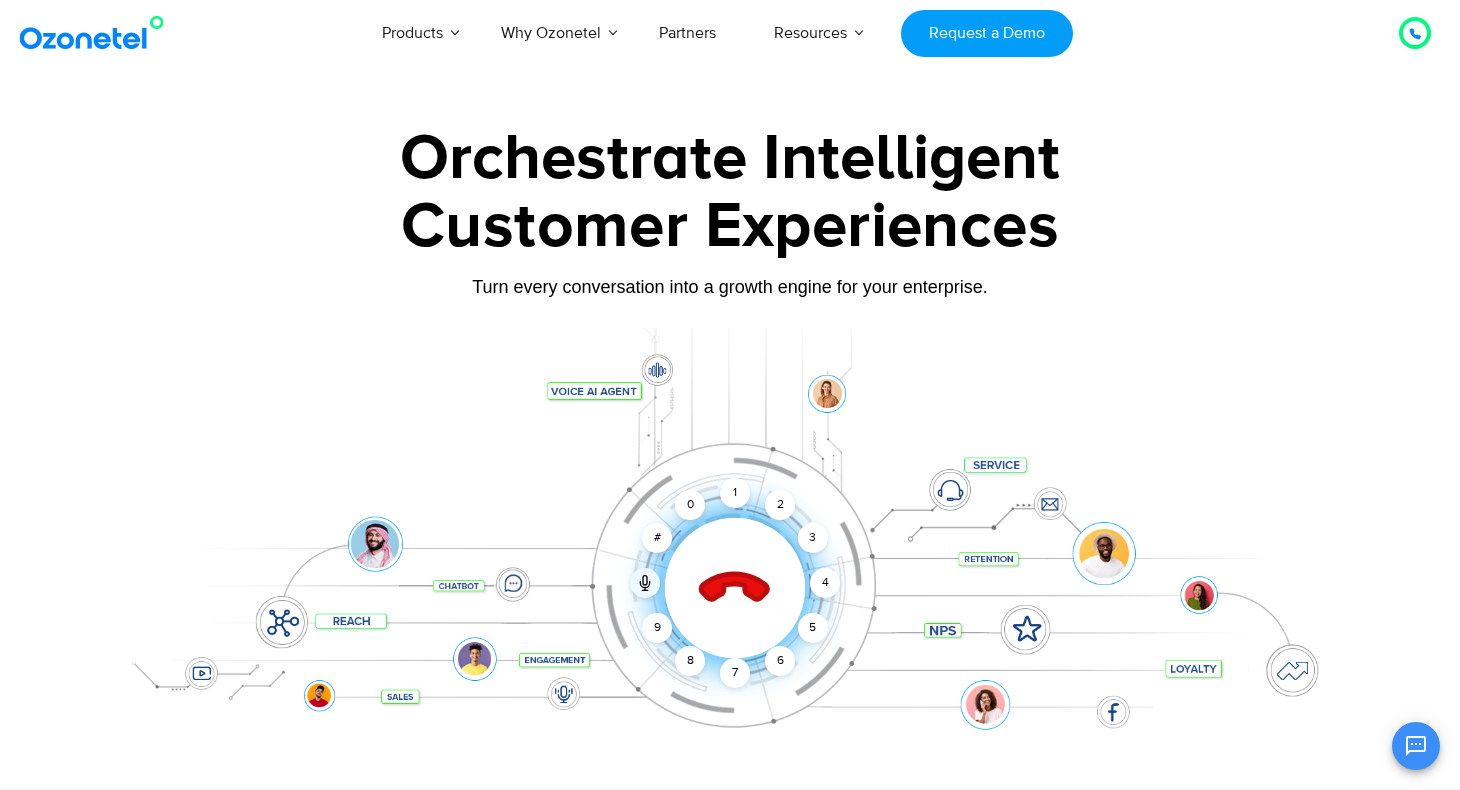 click 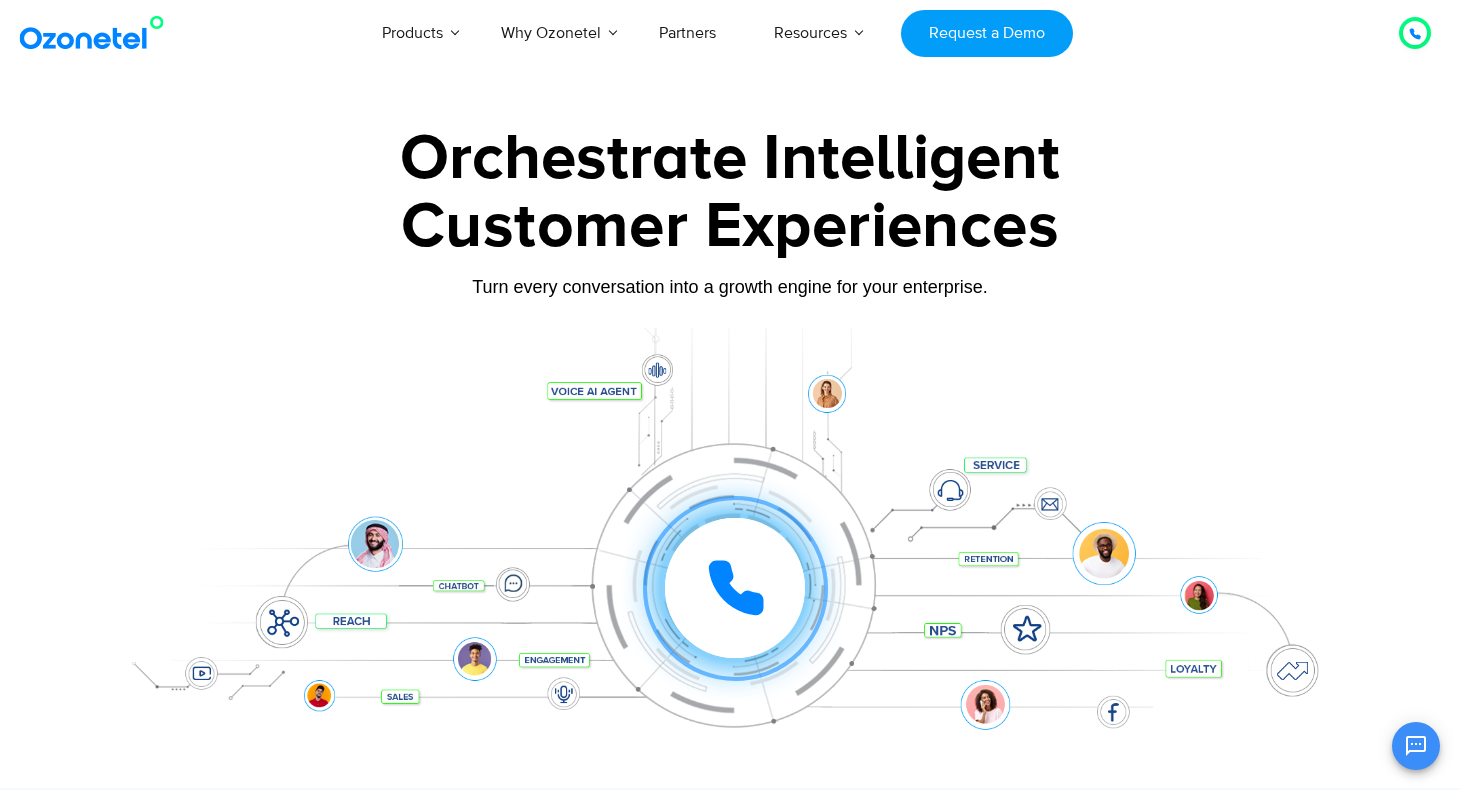 click 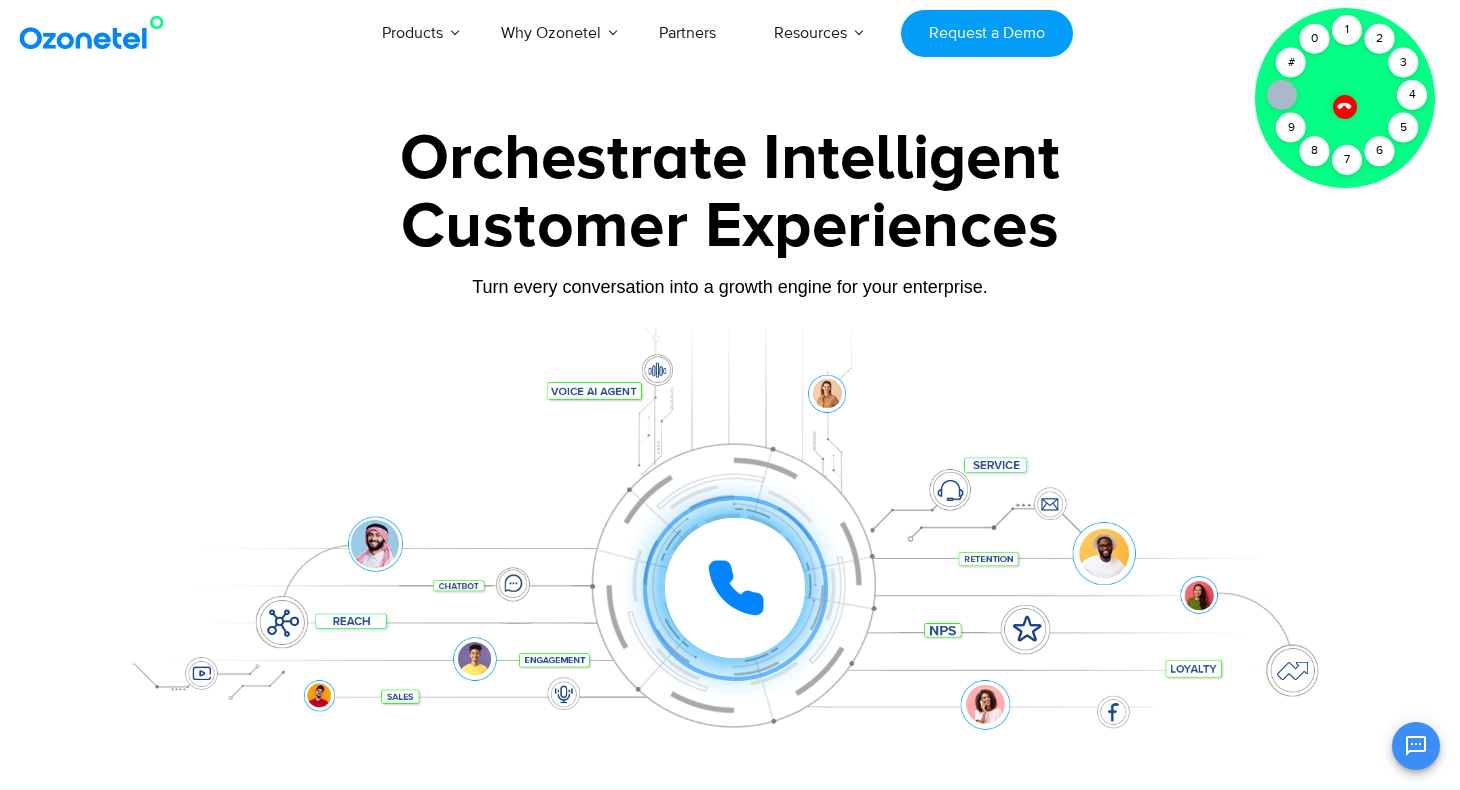 click 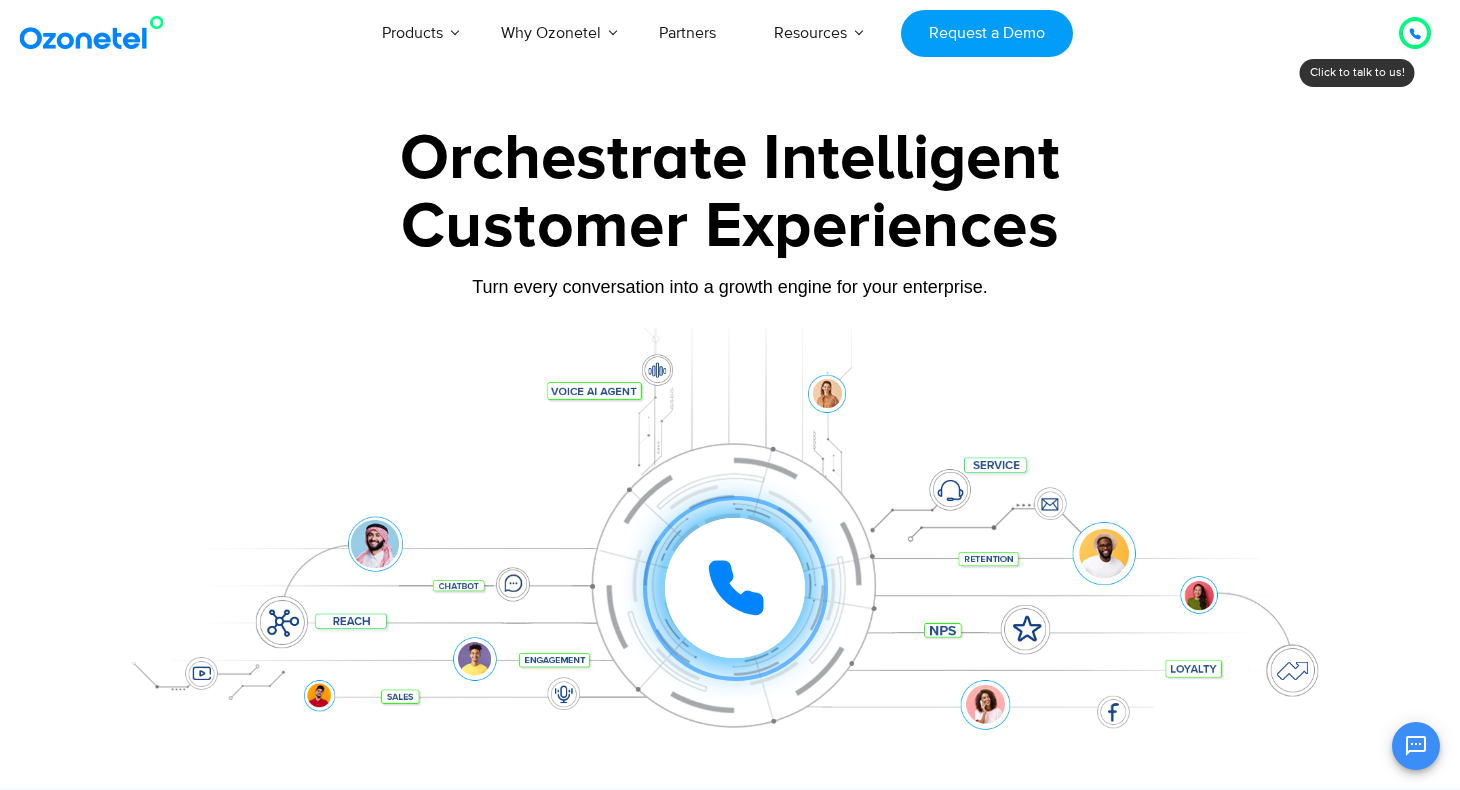 click at bounding box center [730, 447] 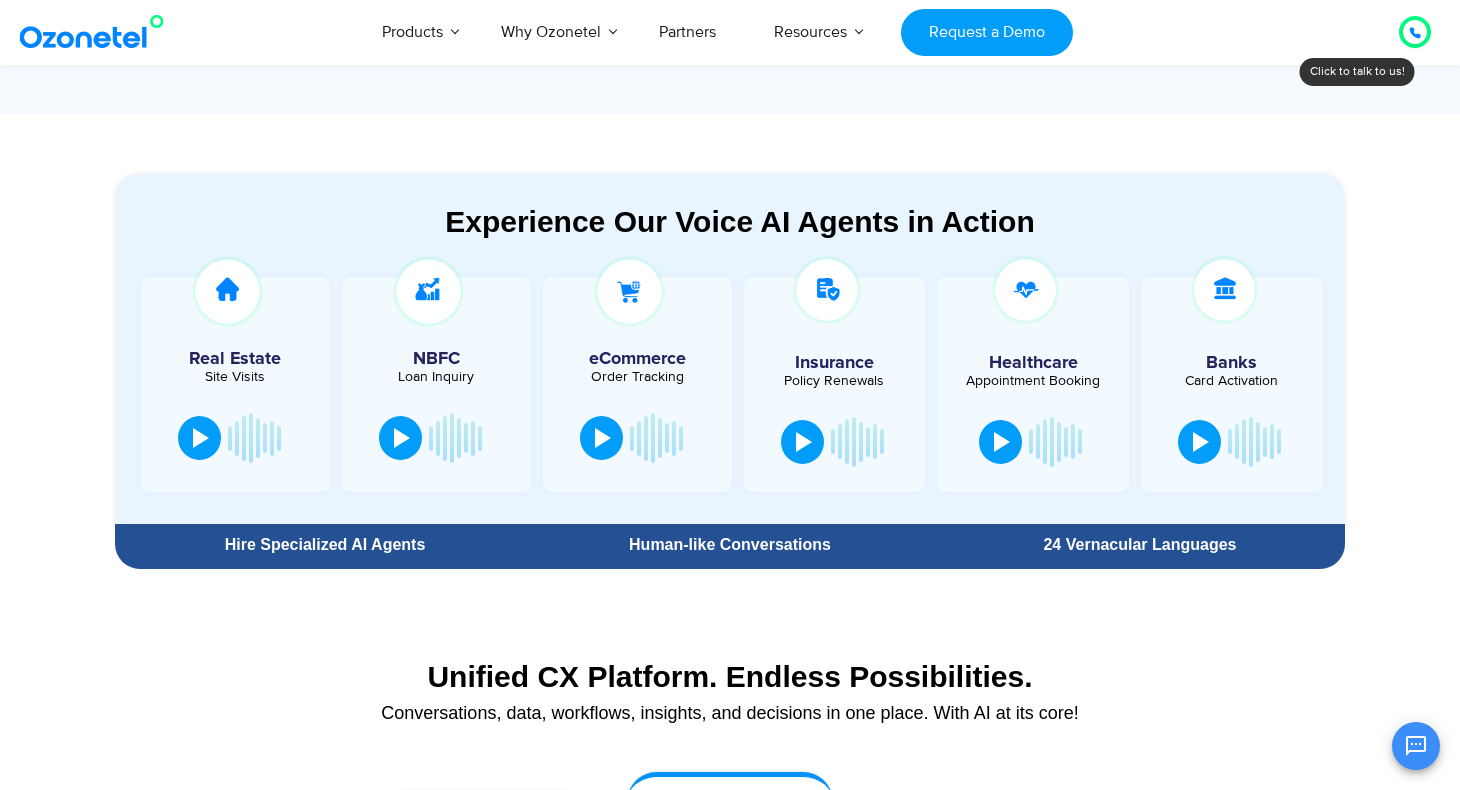 scroll, scrollTop: 1003, scrollLeft: 0, axis: vertical 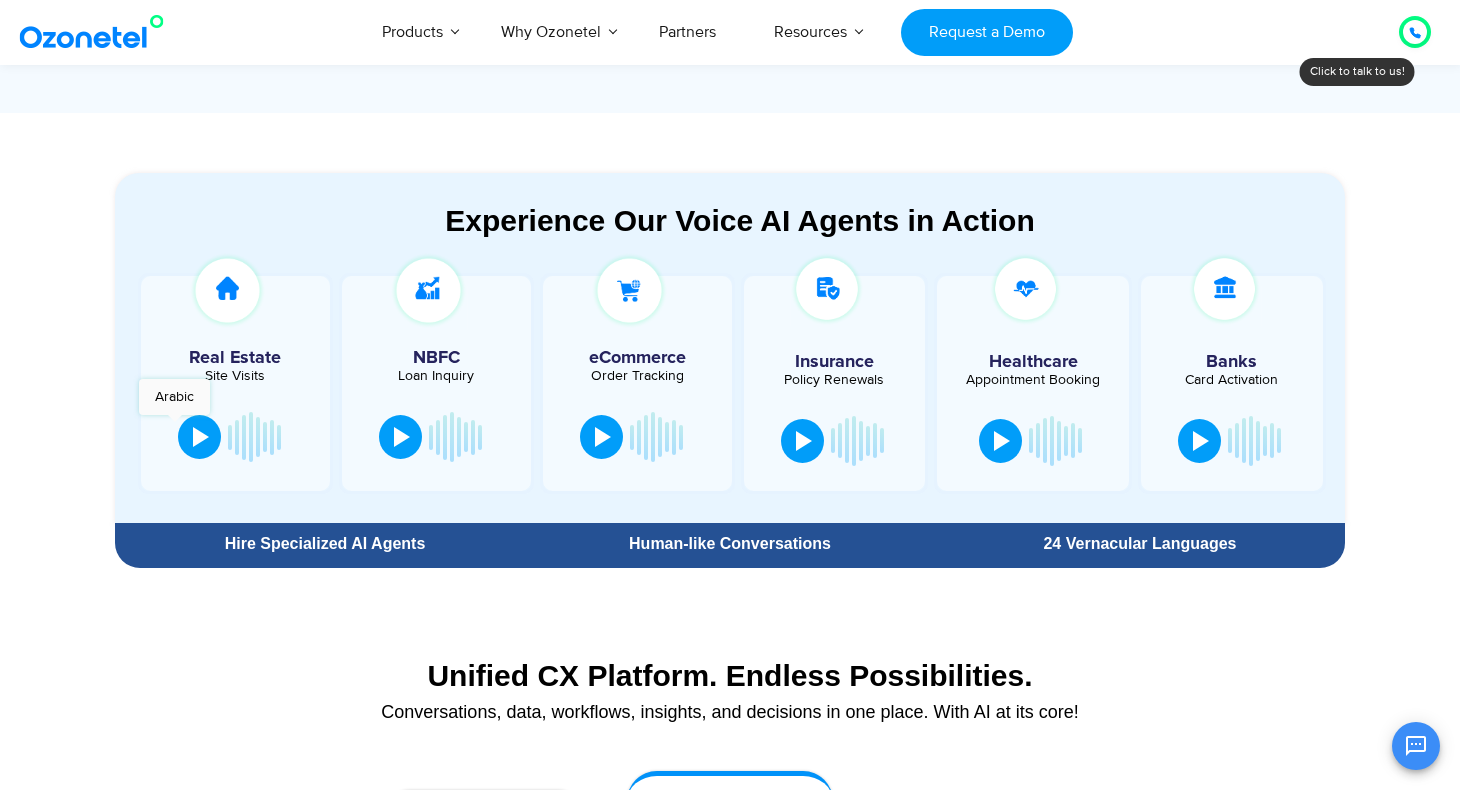 click at bounding box center [235, 437] 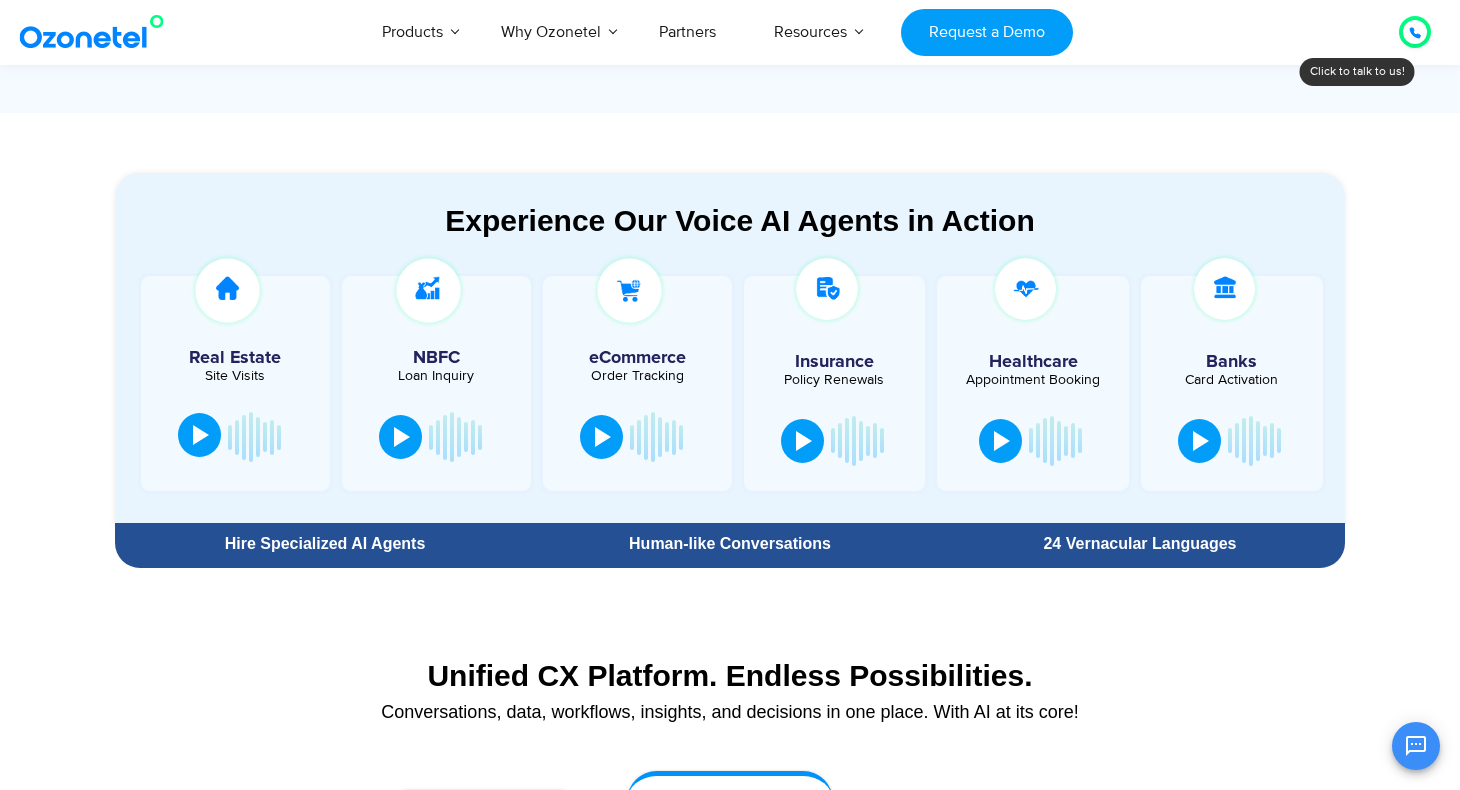 click at bounding box center [199, 435] 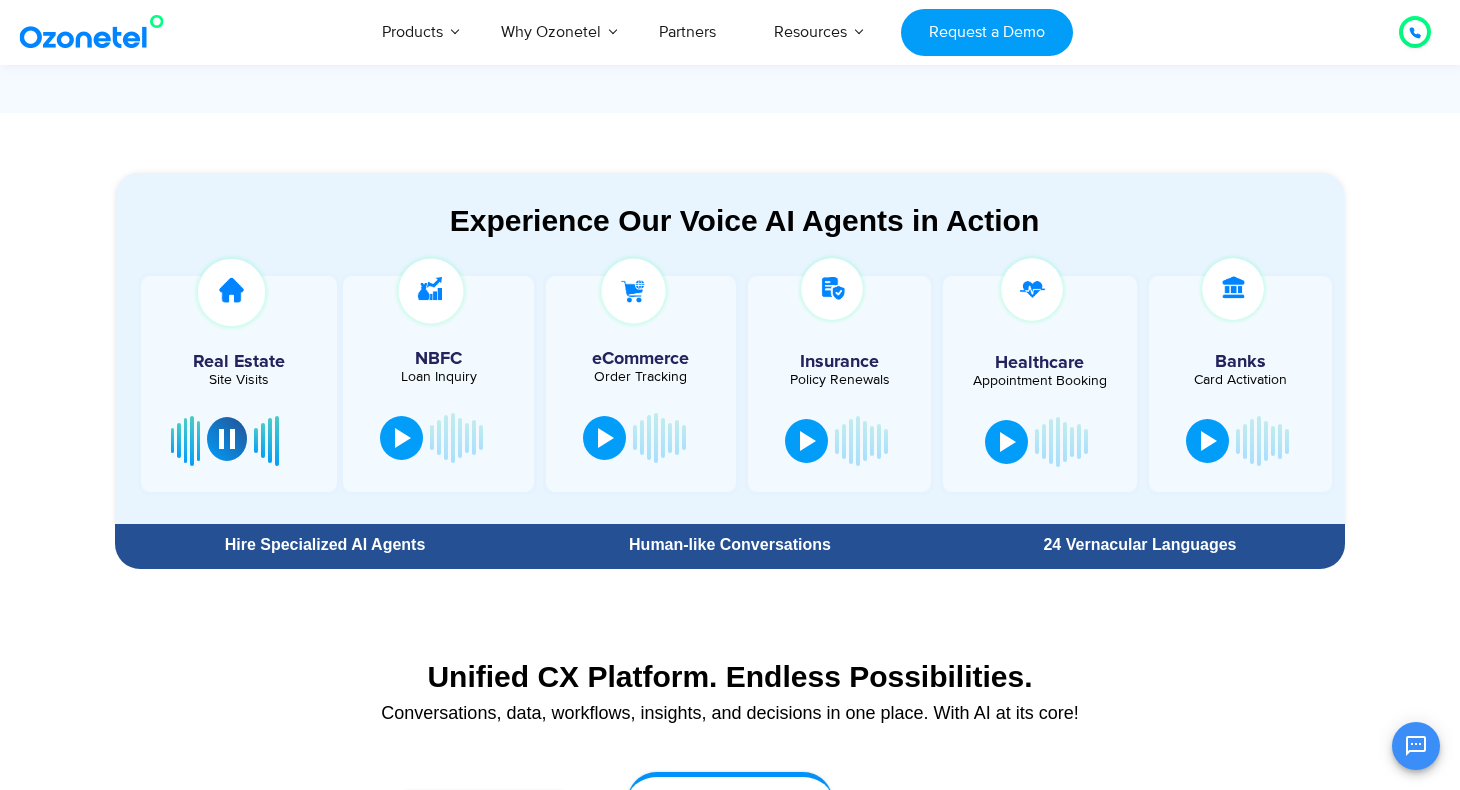click at bounding box center (227, 439) 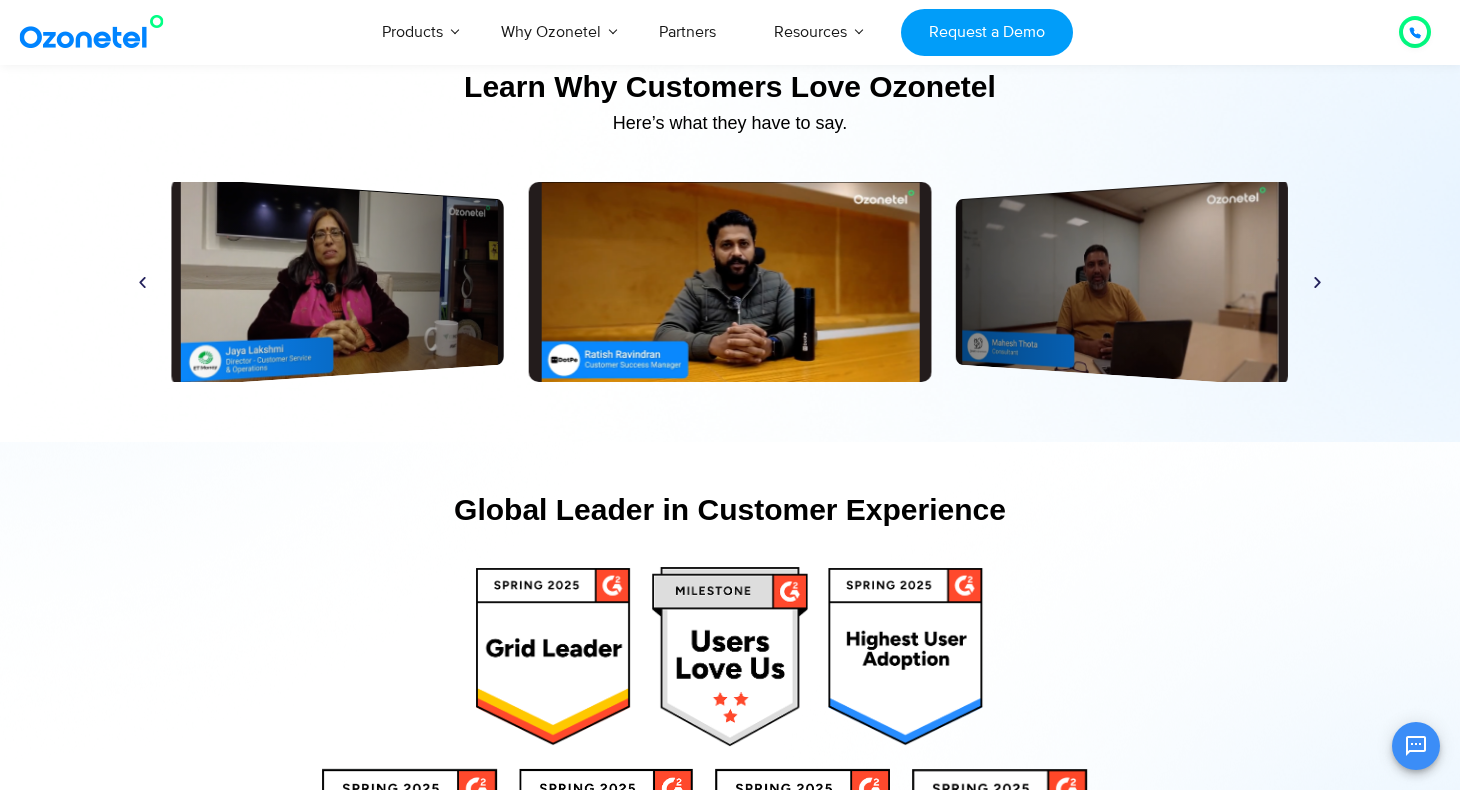 scroll, scrollTop: 9535, scrollLeft: 0, axis: vertical 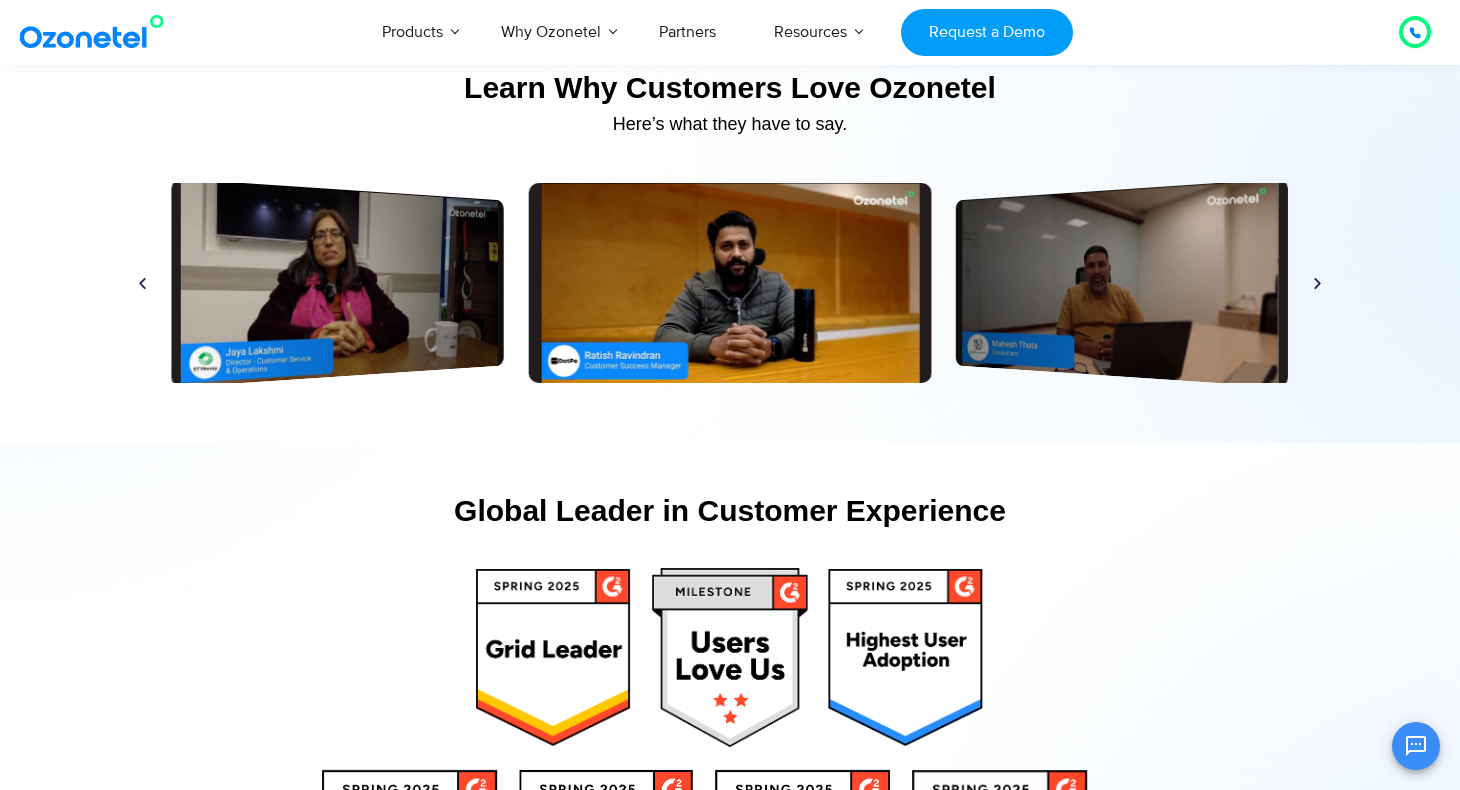 click on "Play" at bounding box center [729, 283] 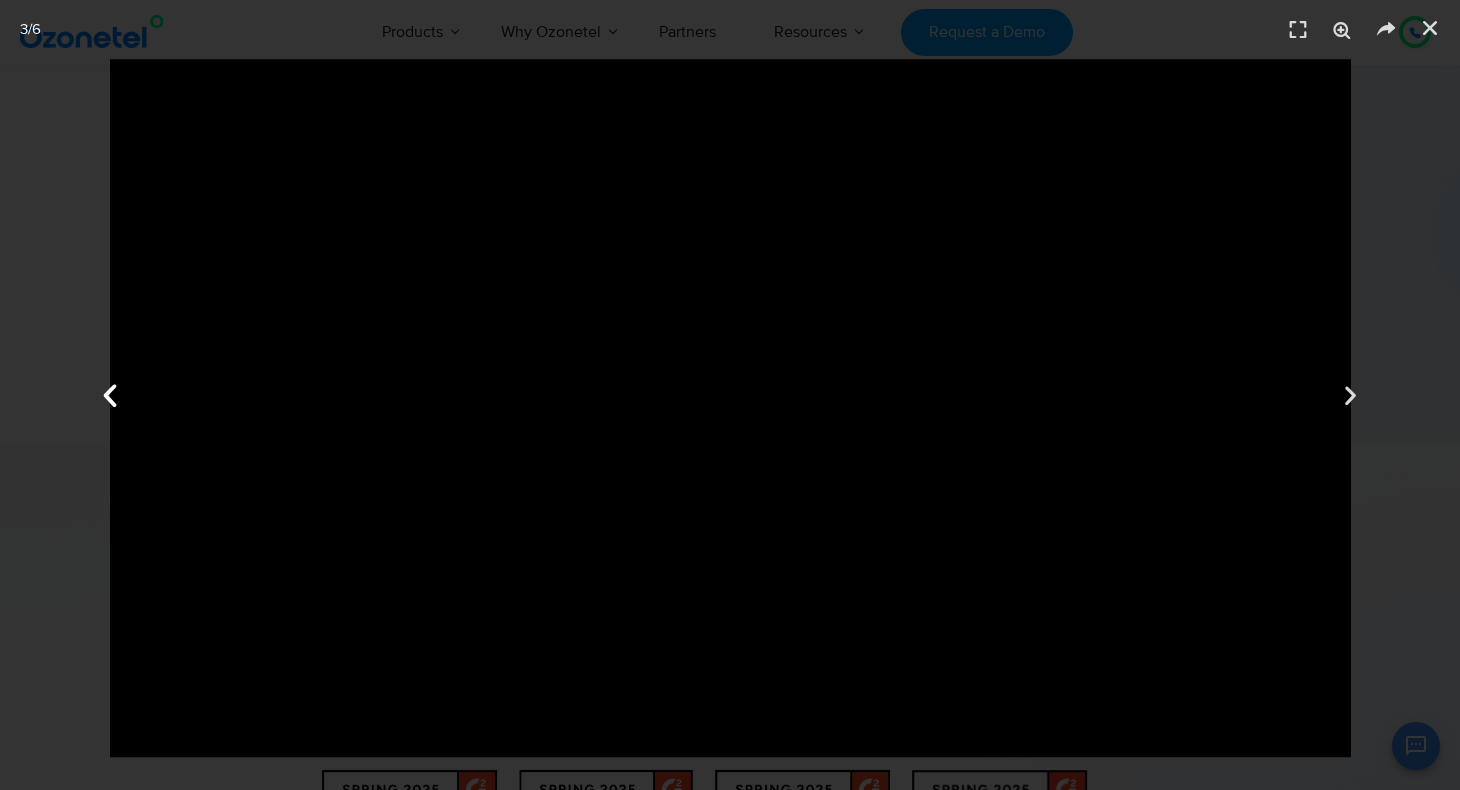 click on "Previous" at bounding box center (109, 395) 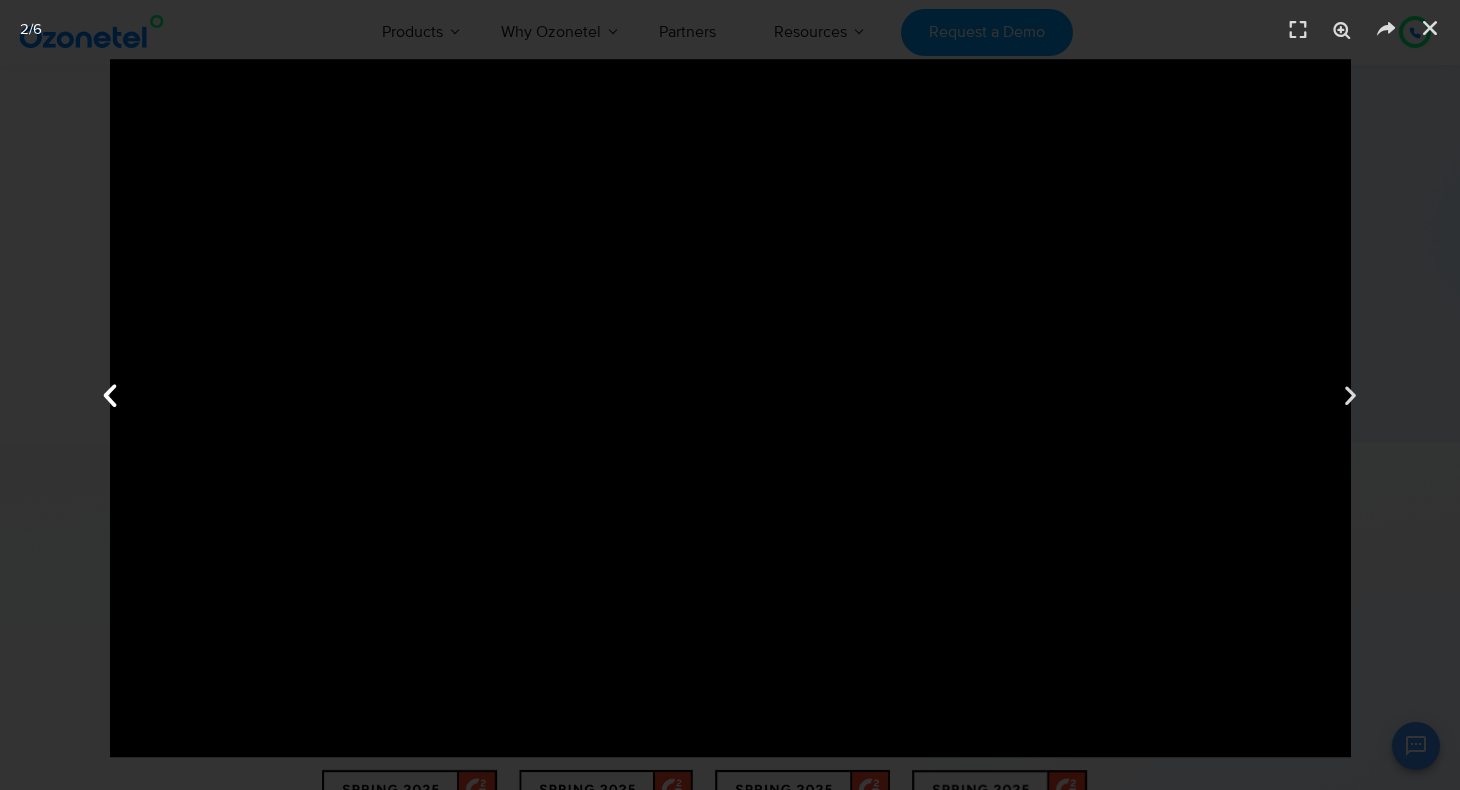 click on "Previous" at bounding box center [109, 395] 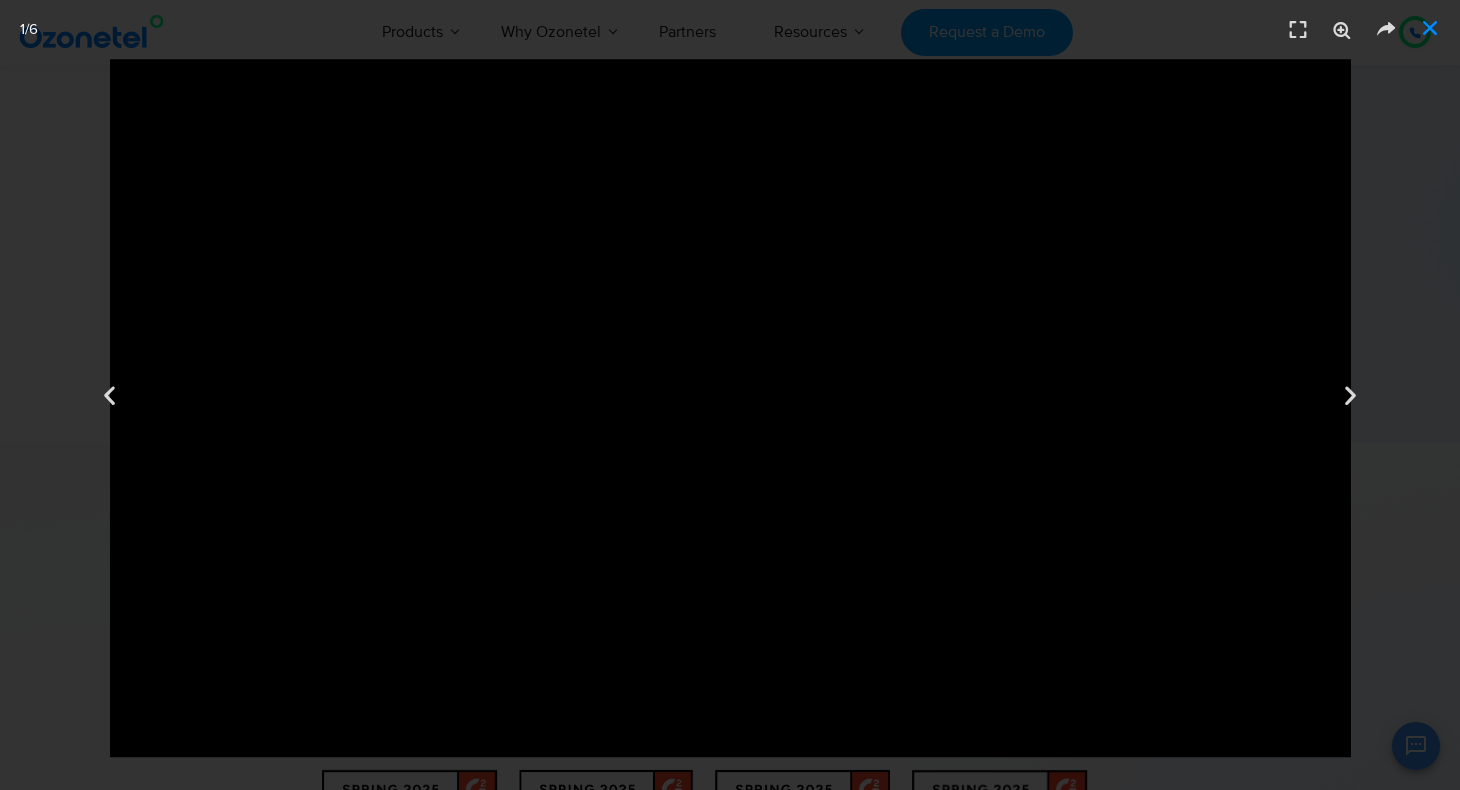 click at bounding box center [1430, 28] 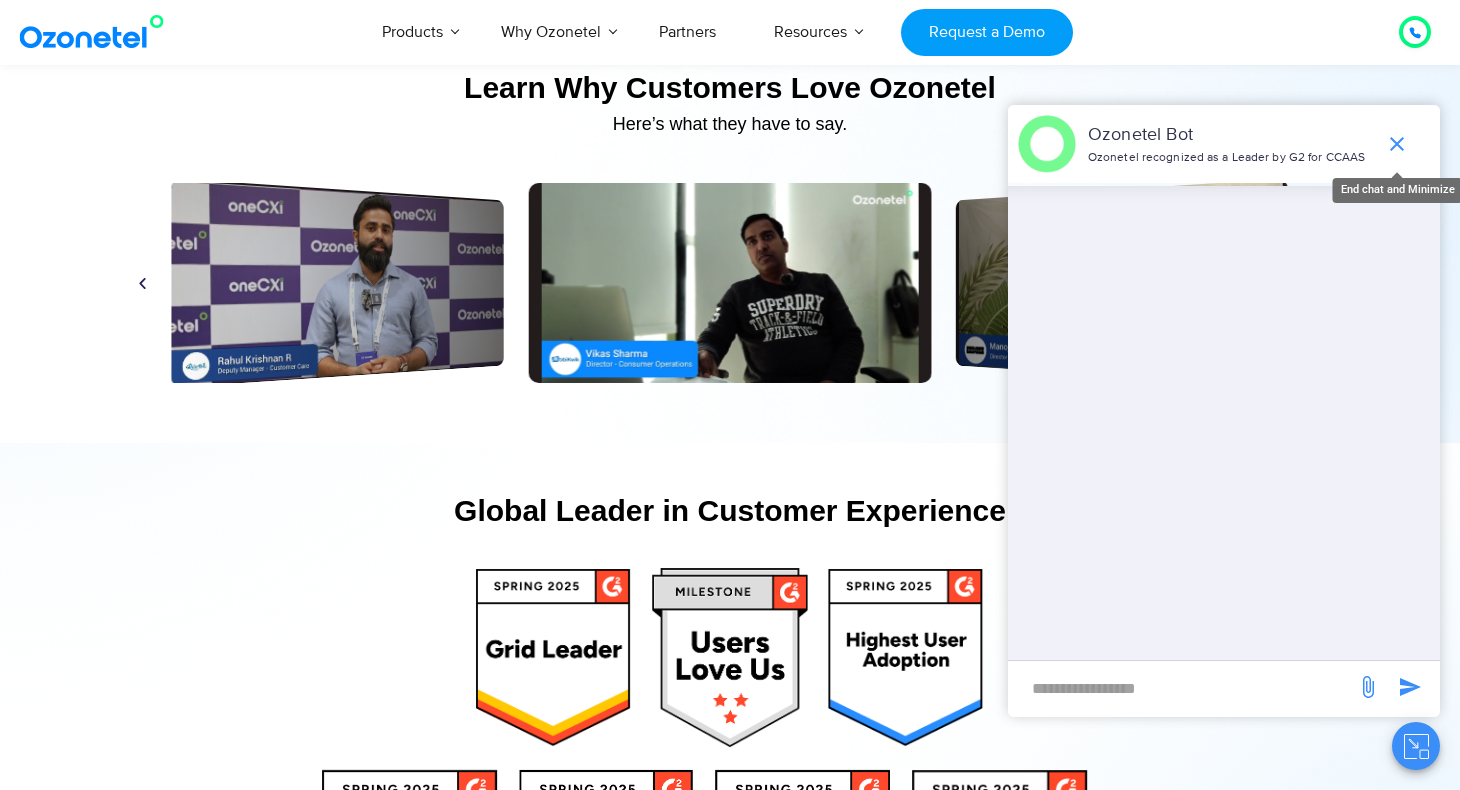 click 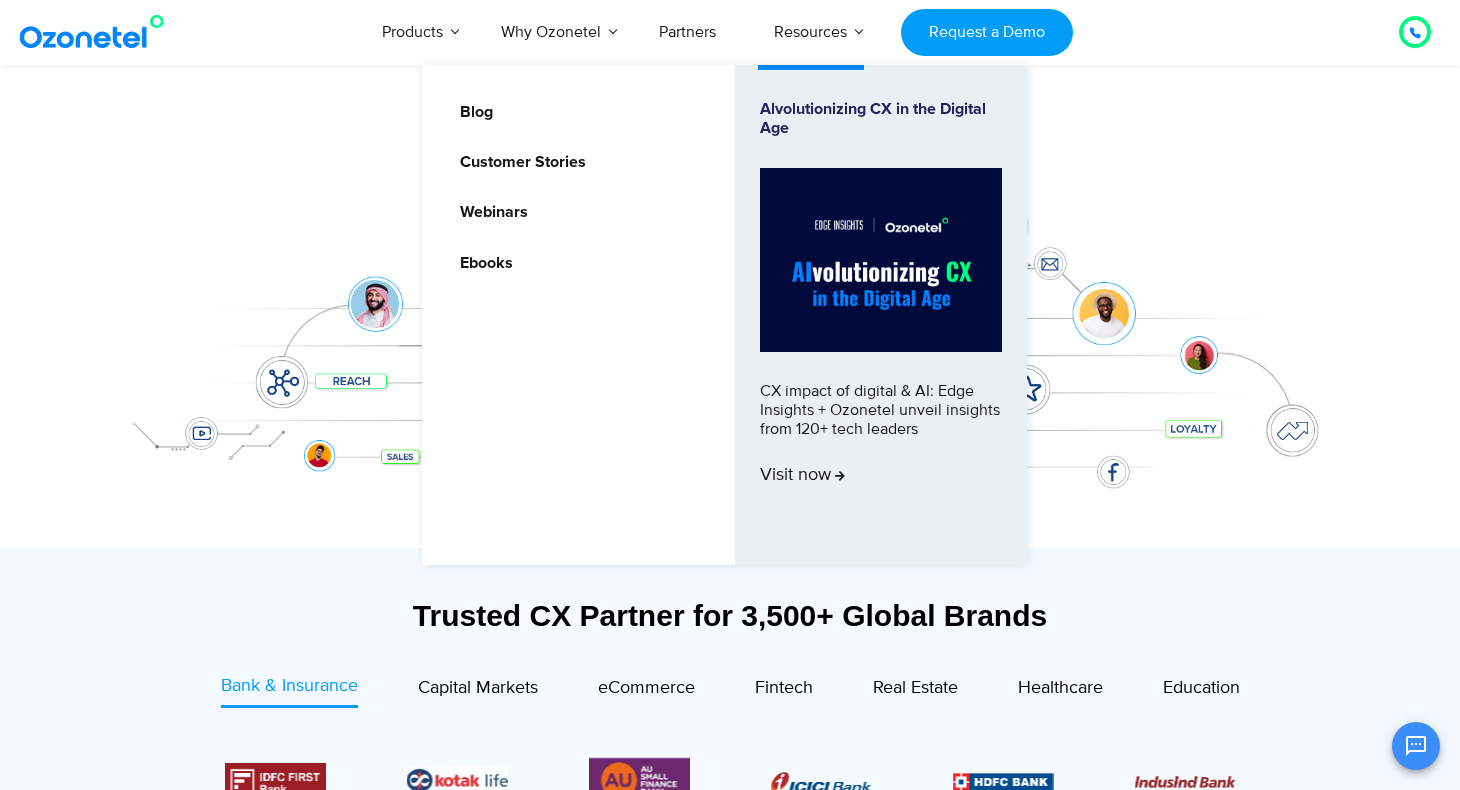 scroll, scrollTop: 0, scrollLeft: 0, axis: both 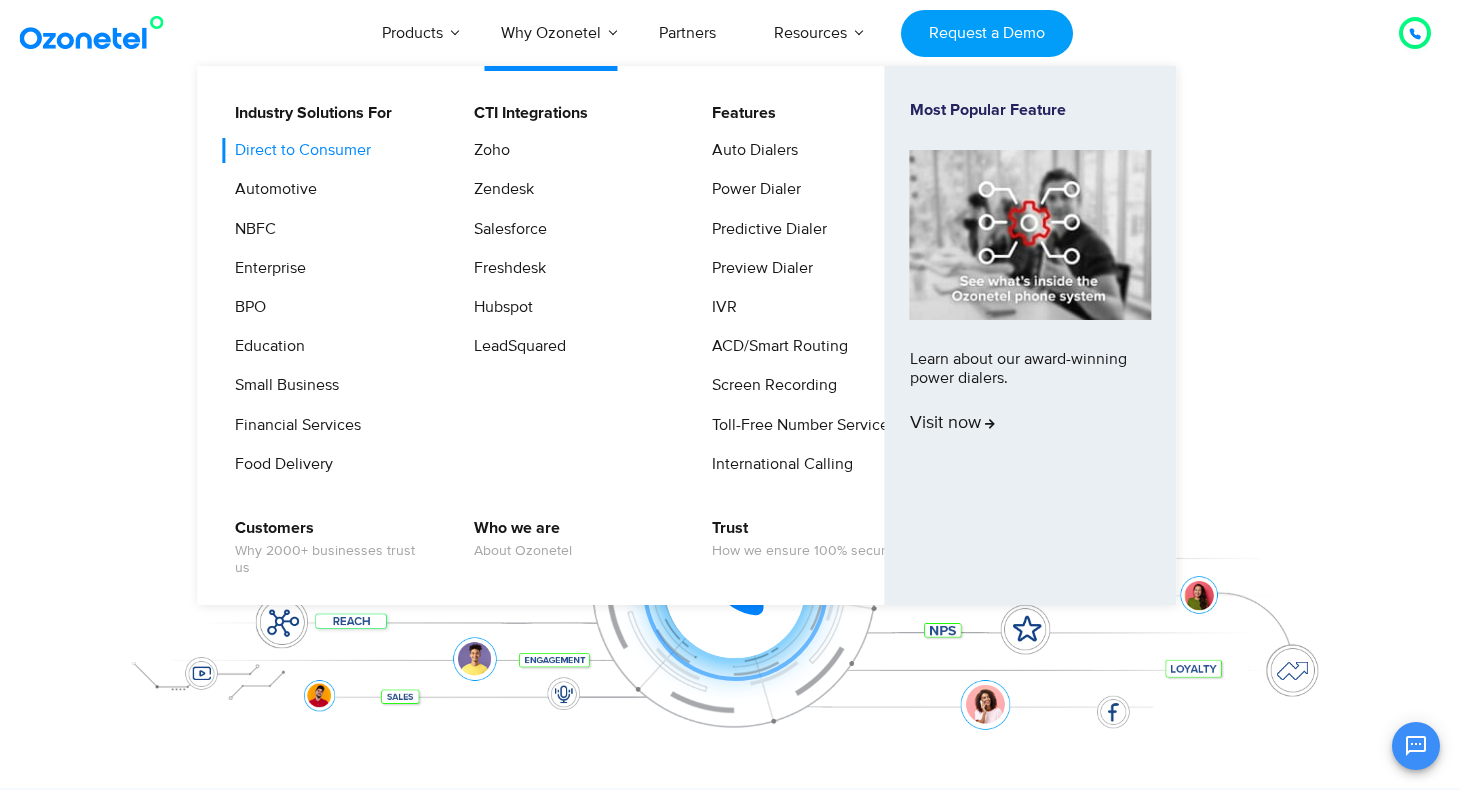 click on "Direct to Consumer" at bounding box center [298, 150] 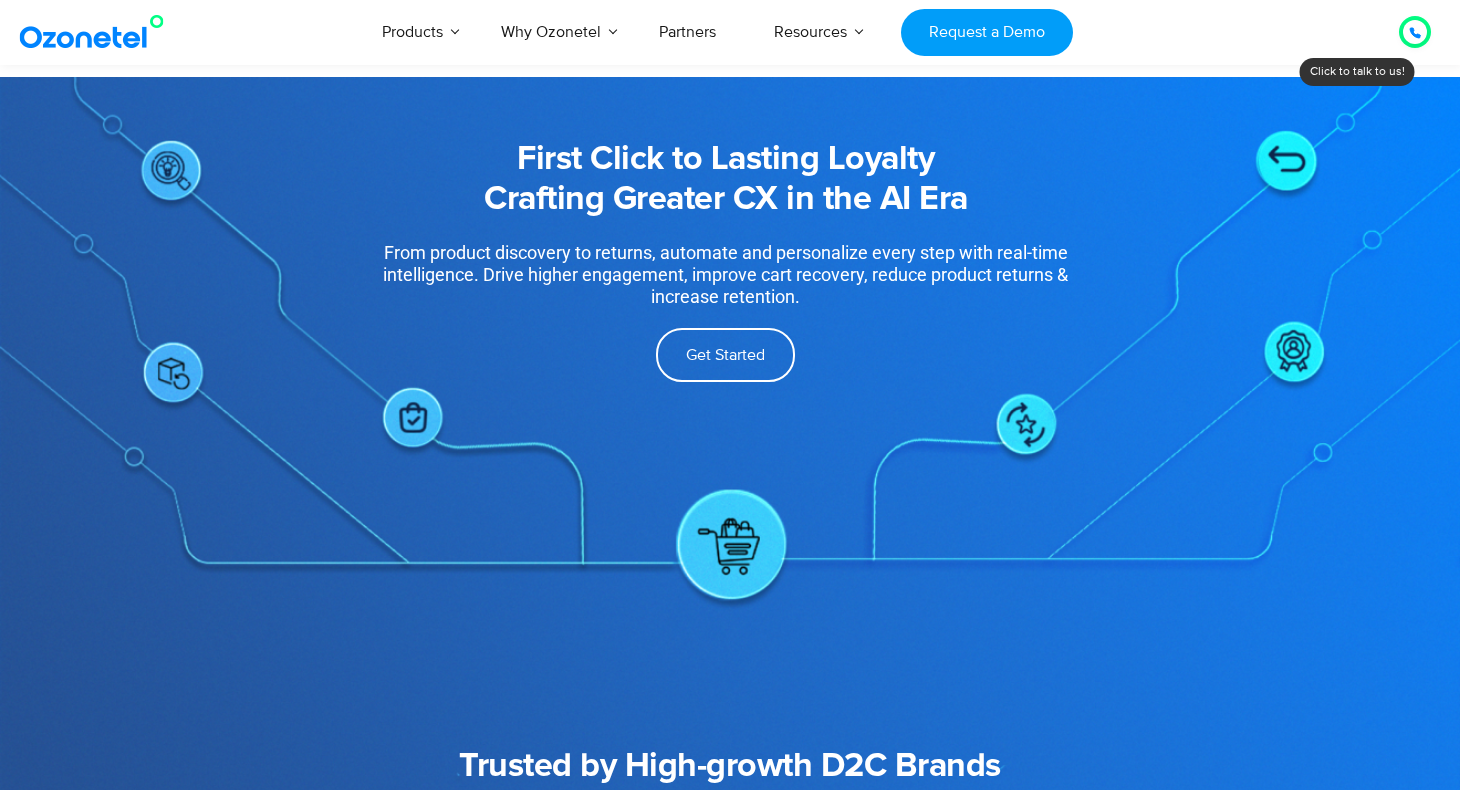 scroll, scrollTop: 743, scrollLeft: 0, axis: vertical 